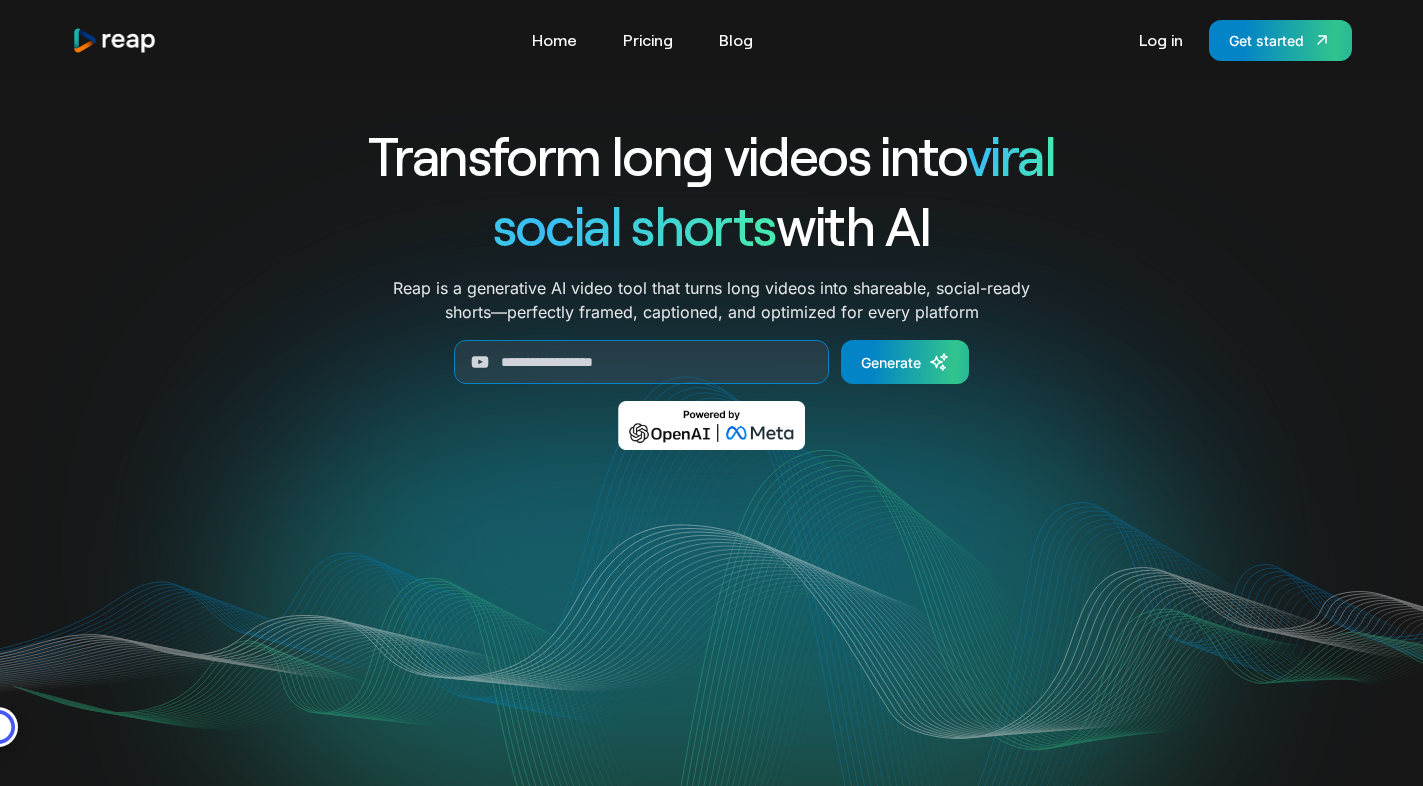 scroll, scrollTop: 0, scrollLeft: 0, axis: both 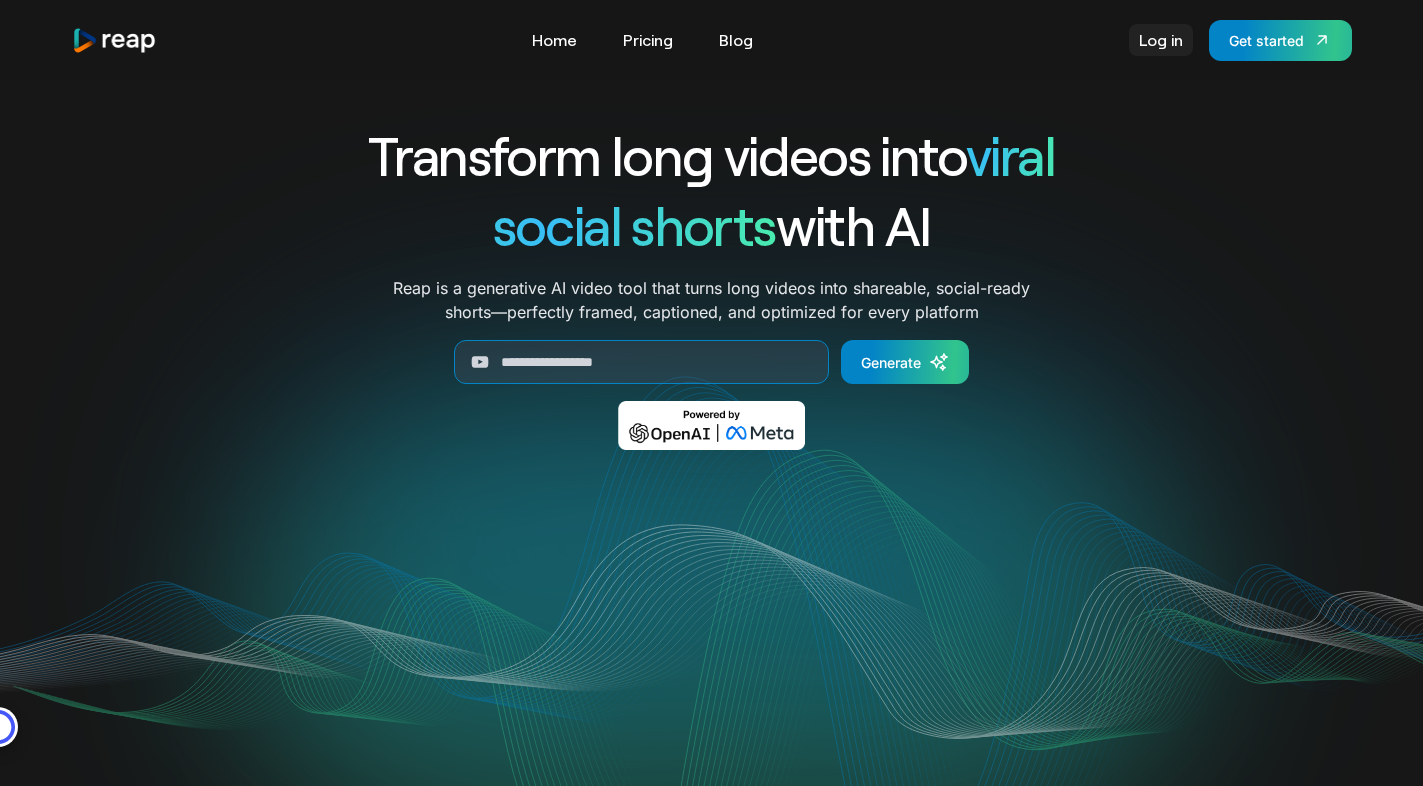 click on "Log in" at bounding box center (1161, 40) 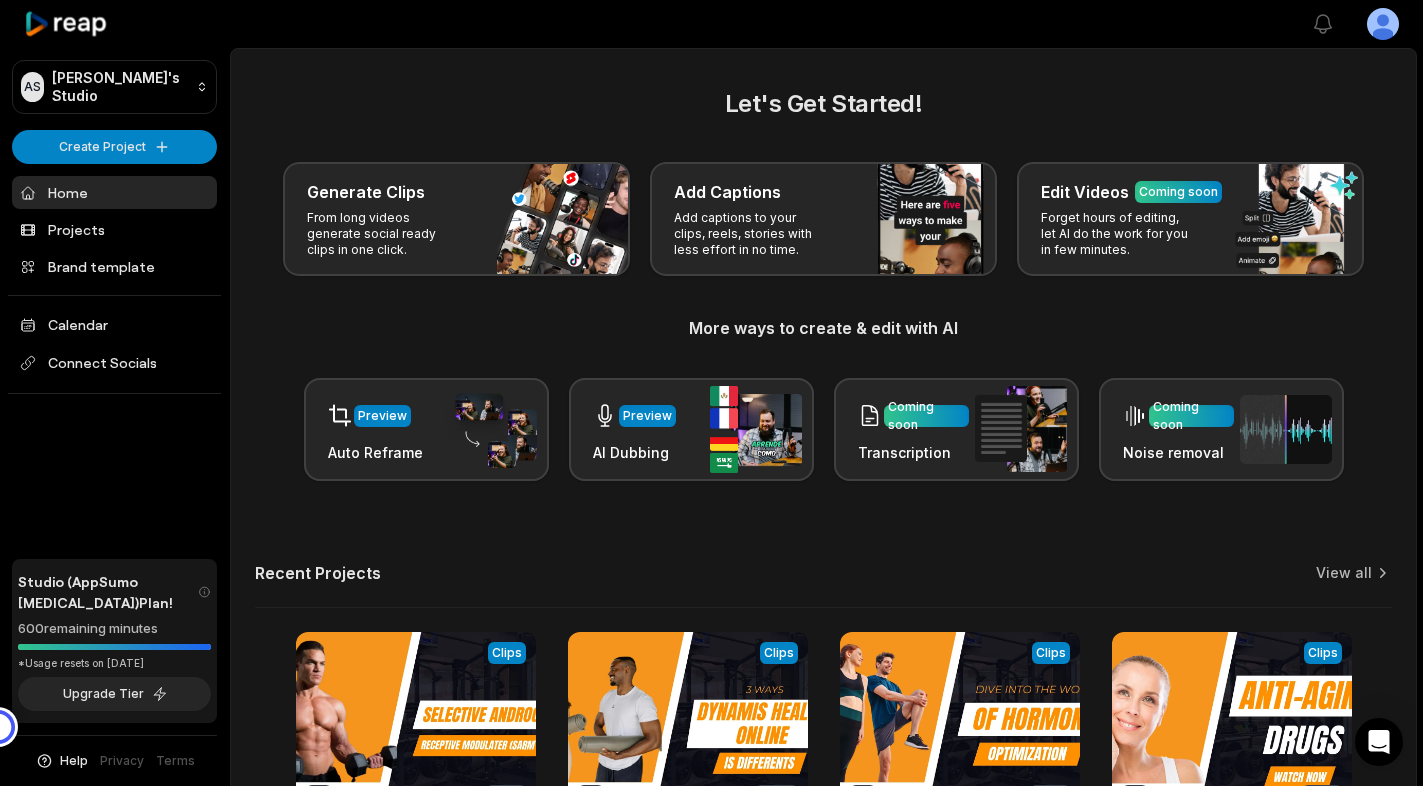 scroll, scrollTop: 0, scrollLeft: 0, axis: both 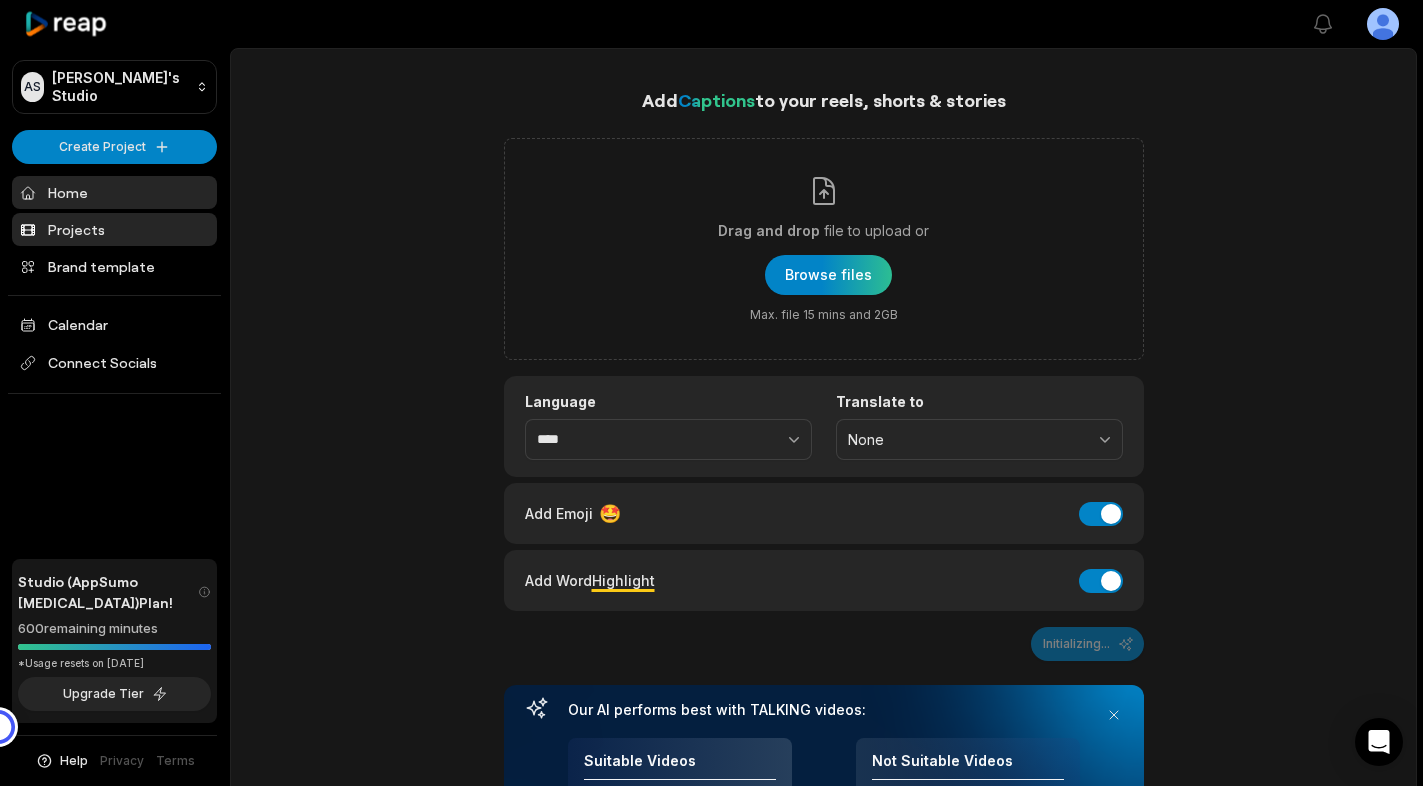 click on "Projects" at bounding box center (114, 229) 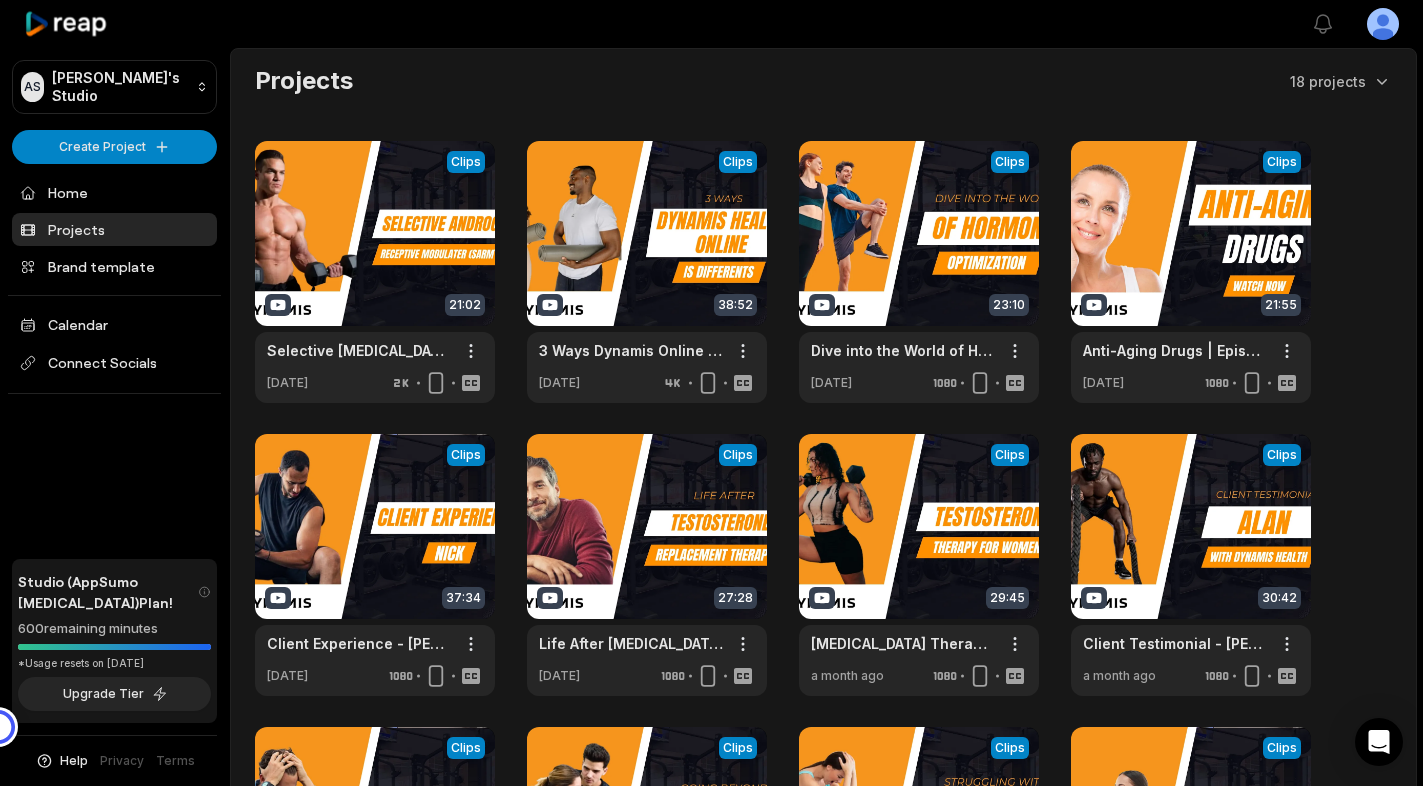 scroll, scrollTop: 0, scrollLeft: 0, axis: both 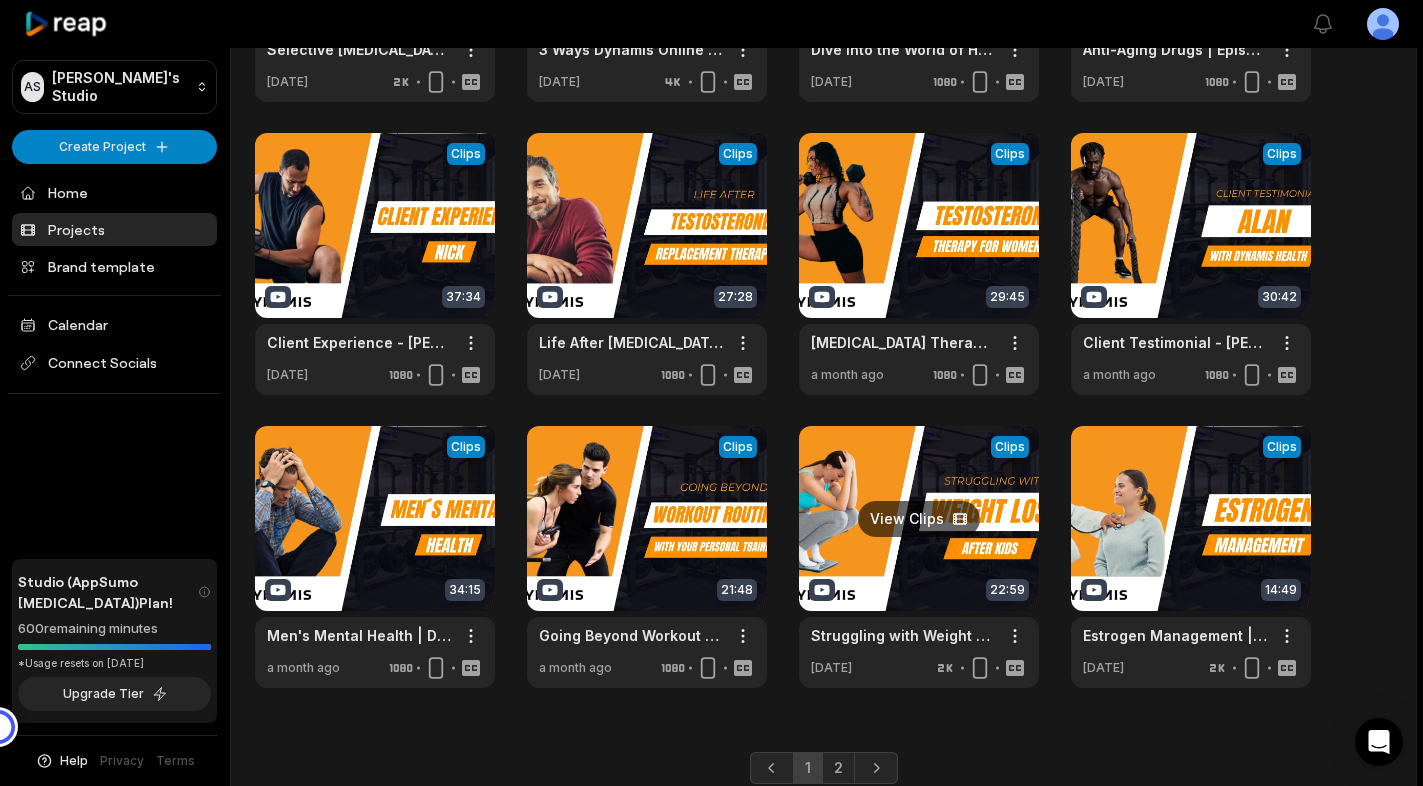 click at bounding box center (919, 557) 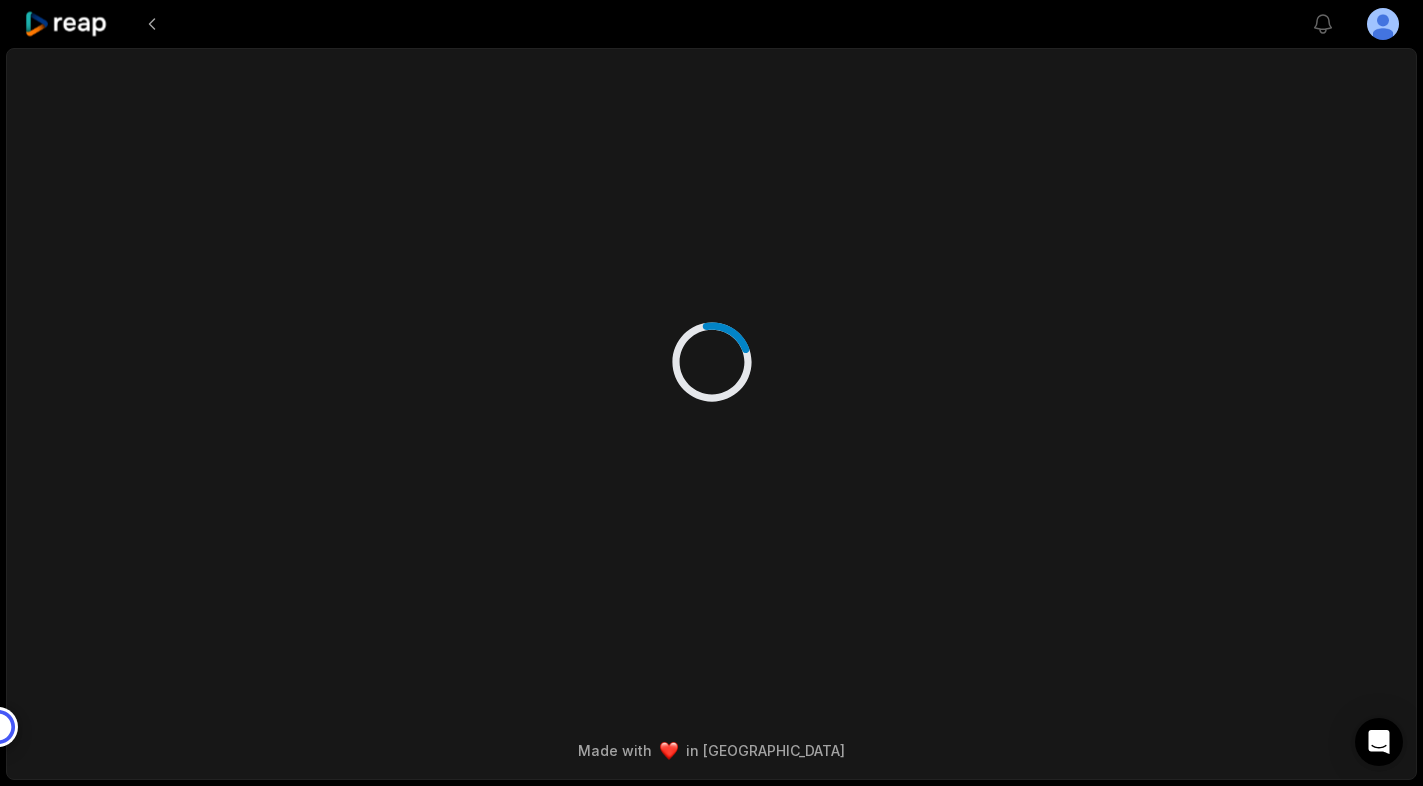 scroll, scrollTop: 0, scrollLeft: 0, axis: both 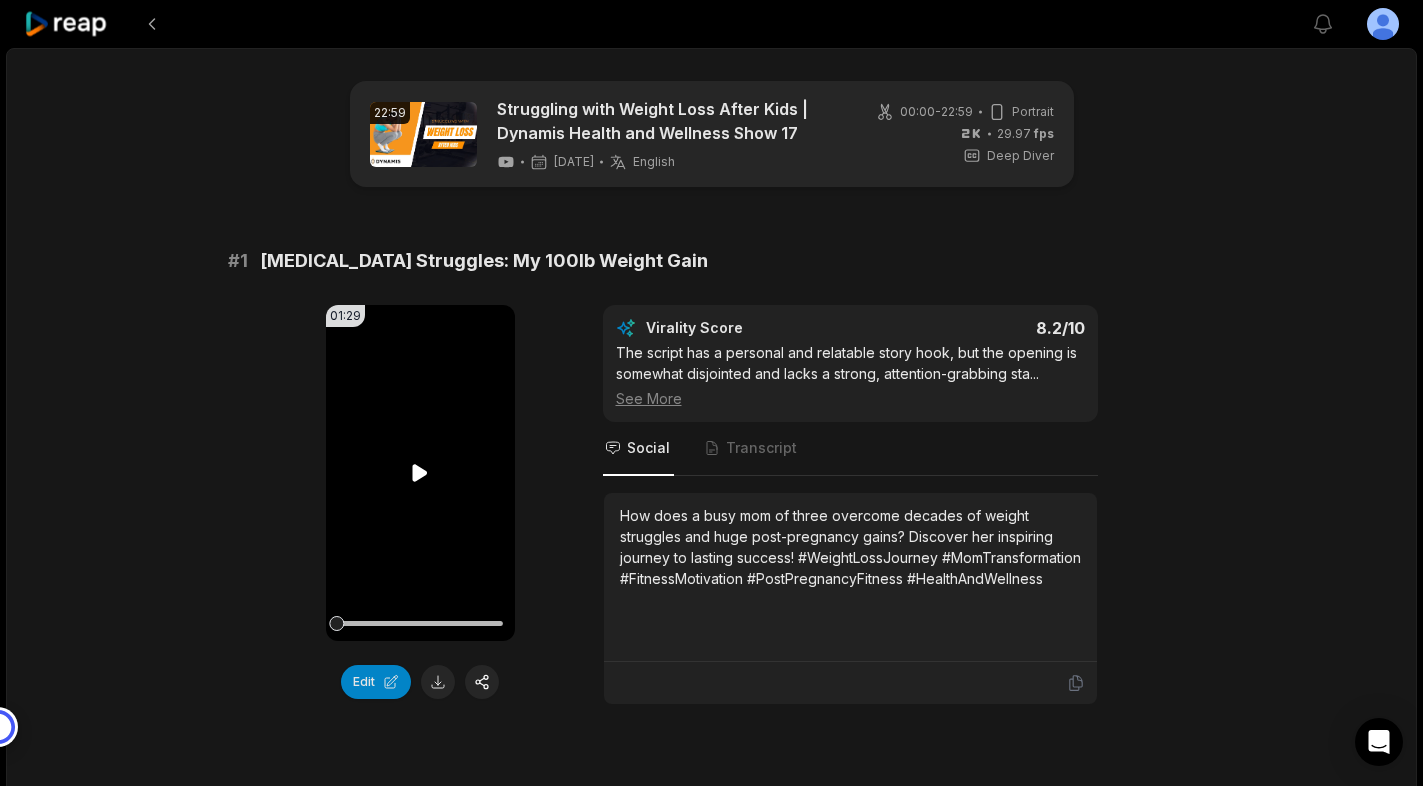 click 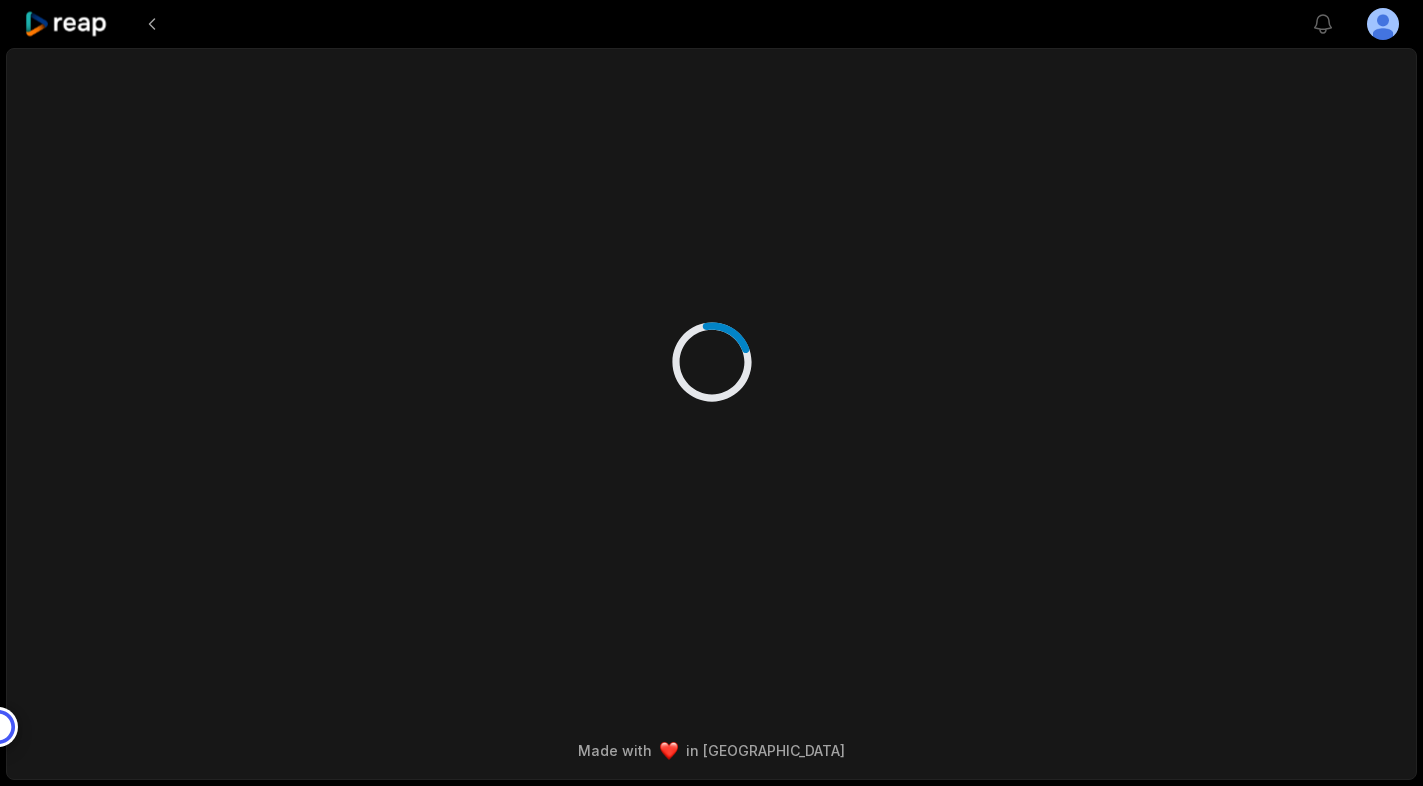 scroll, scrollTop: 0, scrollLeft: 0, axis: both 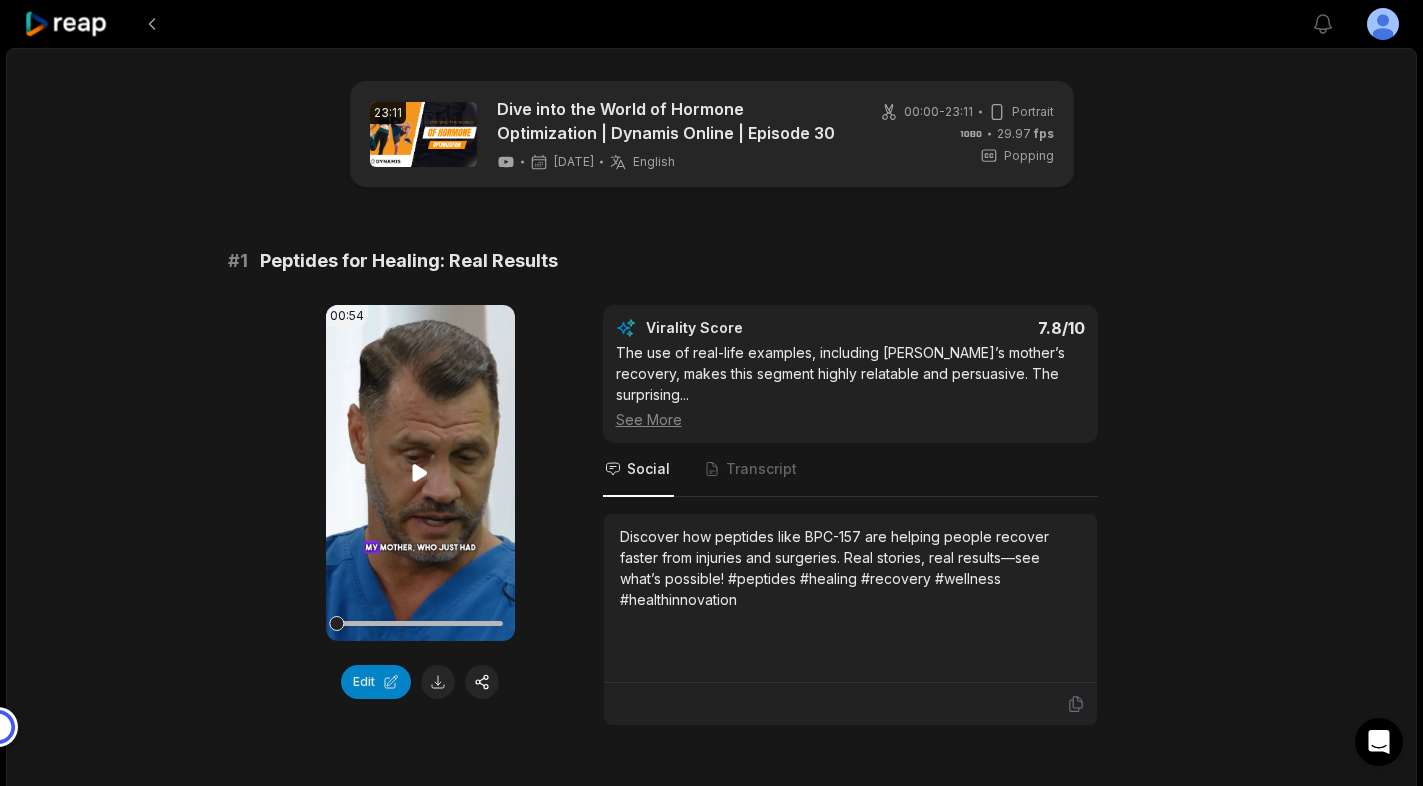 click 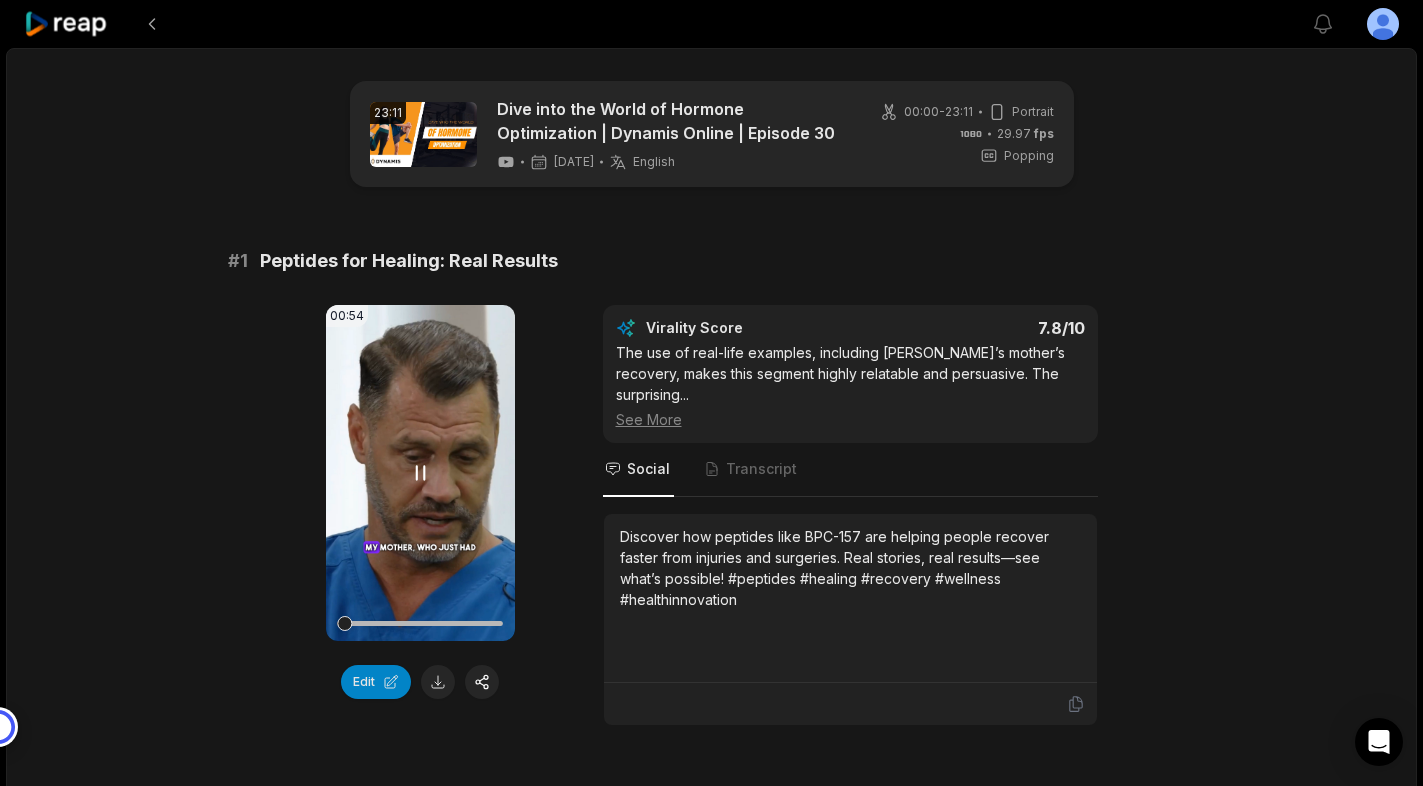 click 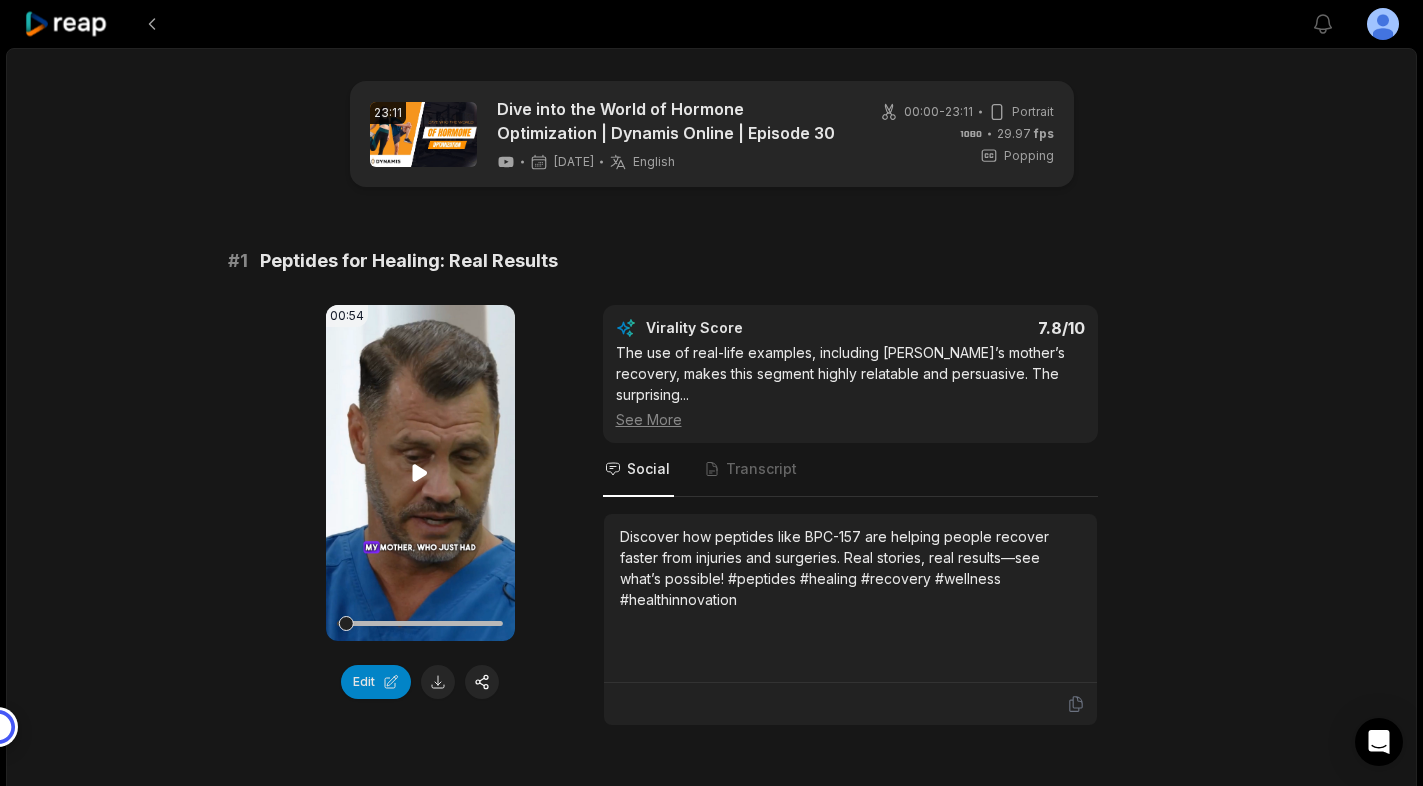 click 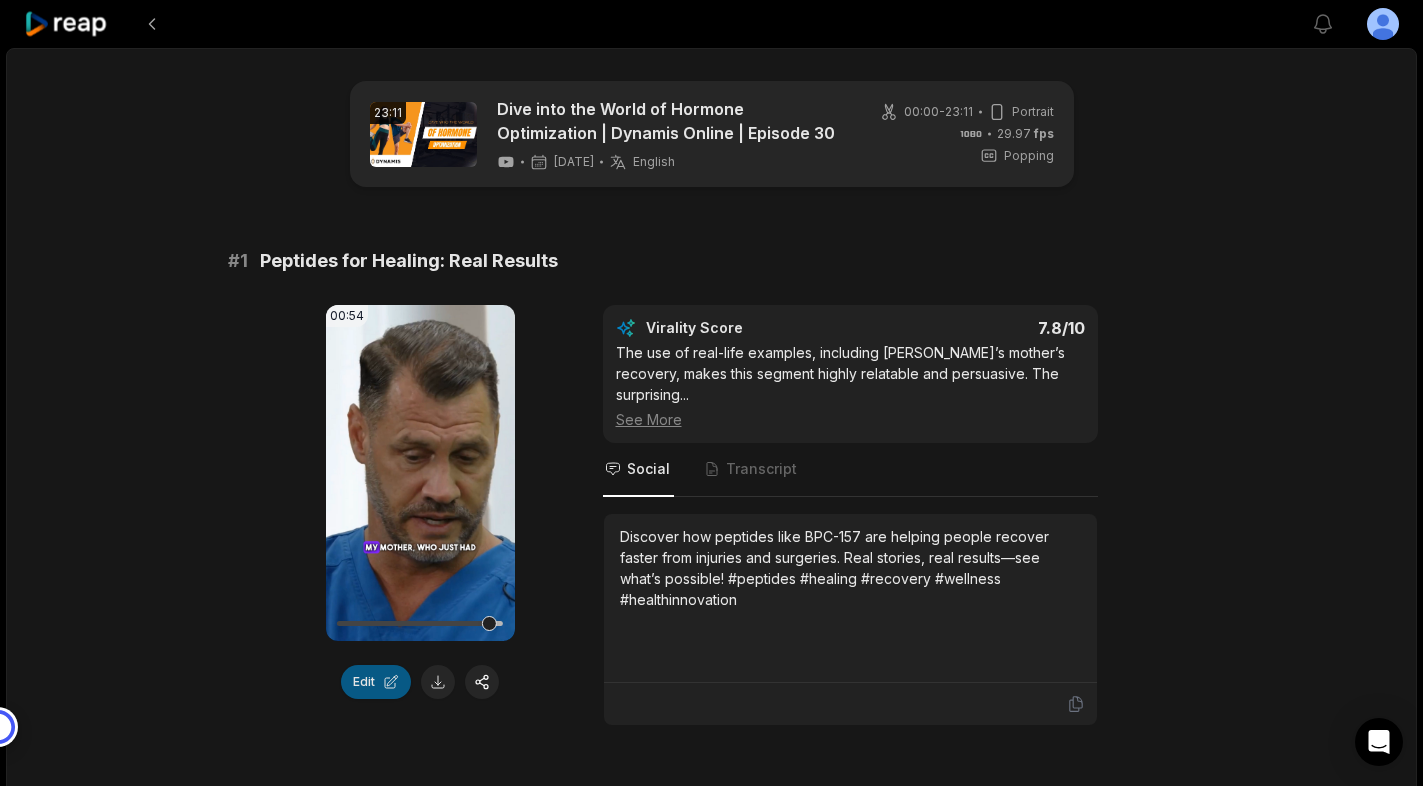 click on "Edit" at bounding box center (376, 682) 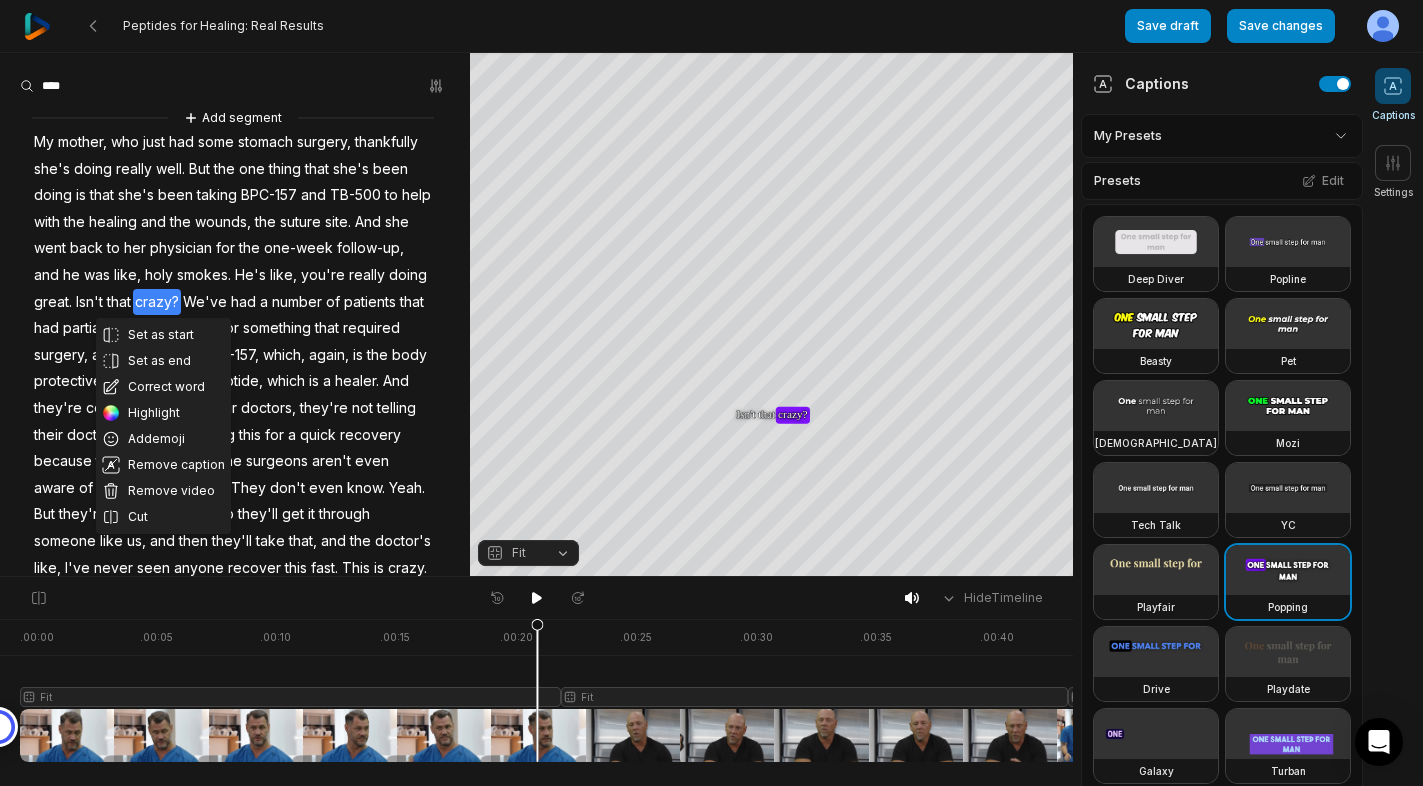 scroll, scrollTop: 0, scrollLeft: 0, axis: both 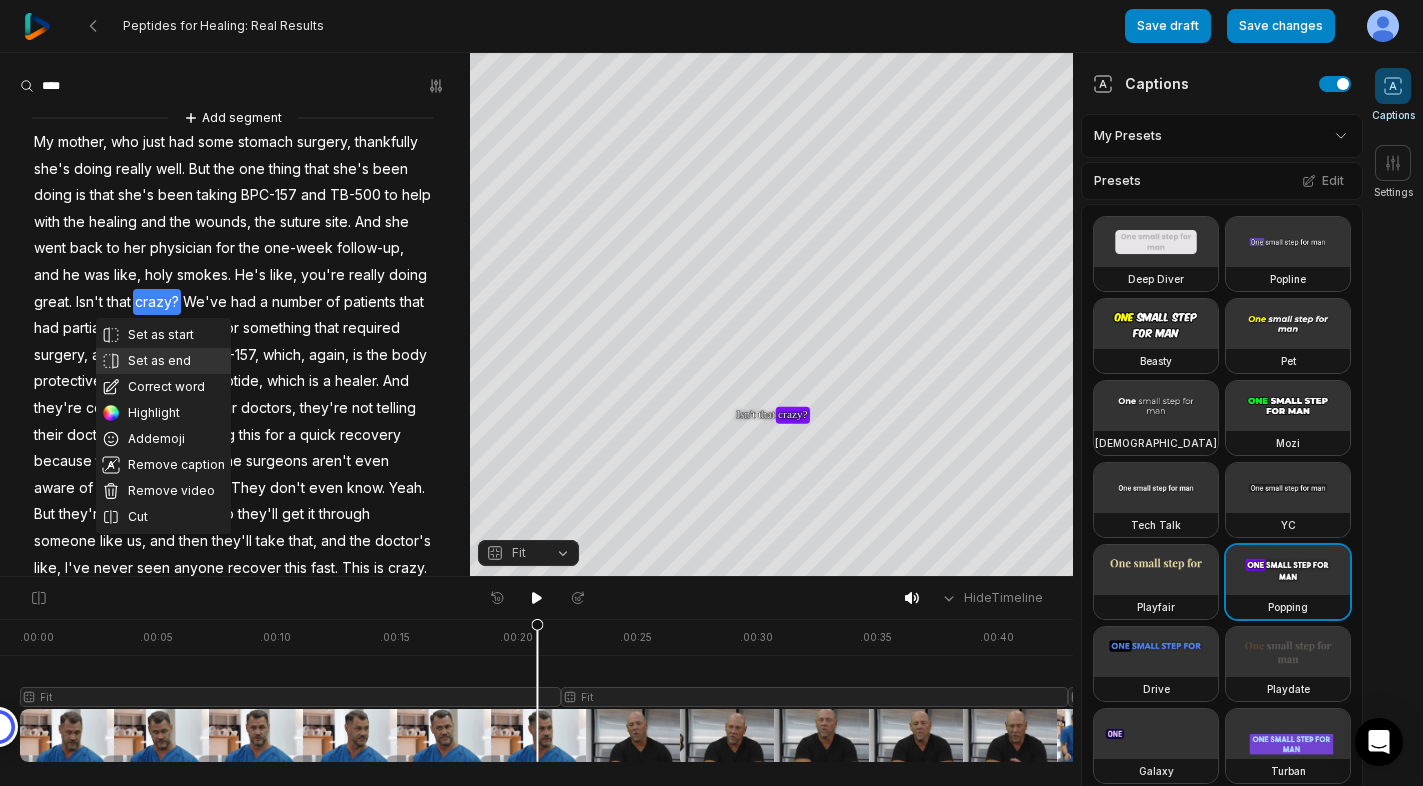 click on "Set as end" at bounding box center (163, 361) 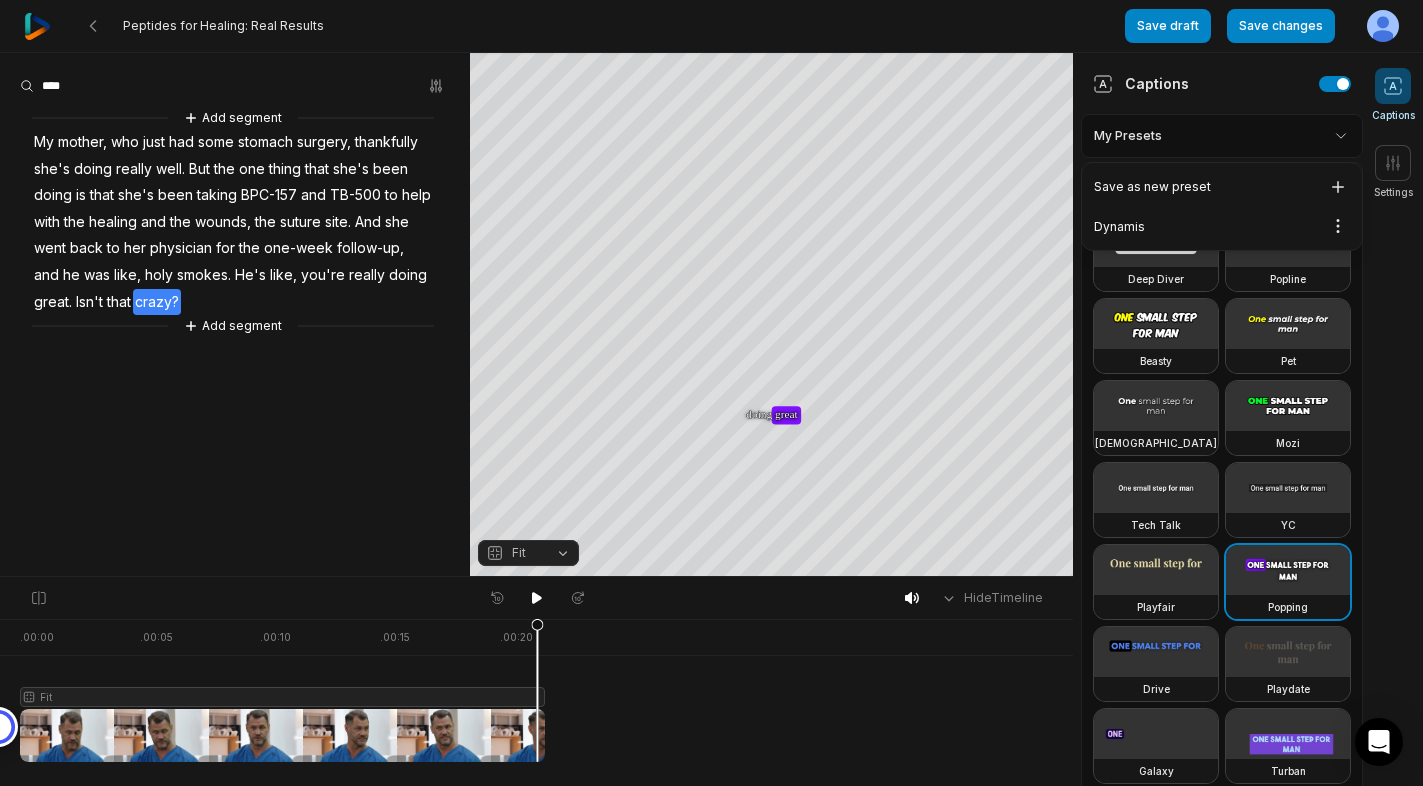 click on "Peptides for Healing: Real Results Save draft Save changes Open user menu Captions Settings Your browser does not support mp4 format. Your browser does not support mp4 format. My My   mother, mother,   who who   just just   had had some some   stomach stomach   surgery, surgery, thankfully thankfully   she's she's   doing doing really really   well well But But   the the   one one   thing thing   that that she's she's   been been   doing doing   is is   that that she's she's   been been   taking taking   BPC-157 BPC-157 and and   TB-500 TB-500   to to   help help   with with the the   healing healing   and and   the the   wounds, wounds, the the   suture suture   site site And And   she she   went went   back back   to to   her her physician physician   for for   the the   one-week one-week follow-up, follow-up,   and and   he he   was was like, like,   holy holy   smokes smokes He's He's   like, like,   you're you're   really really doing doing   great great" at bounding box center [711, 393] 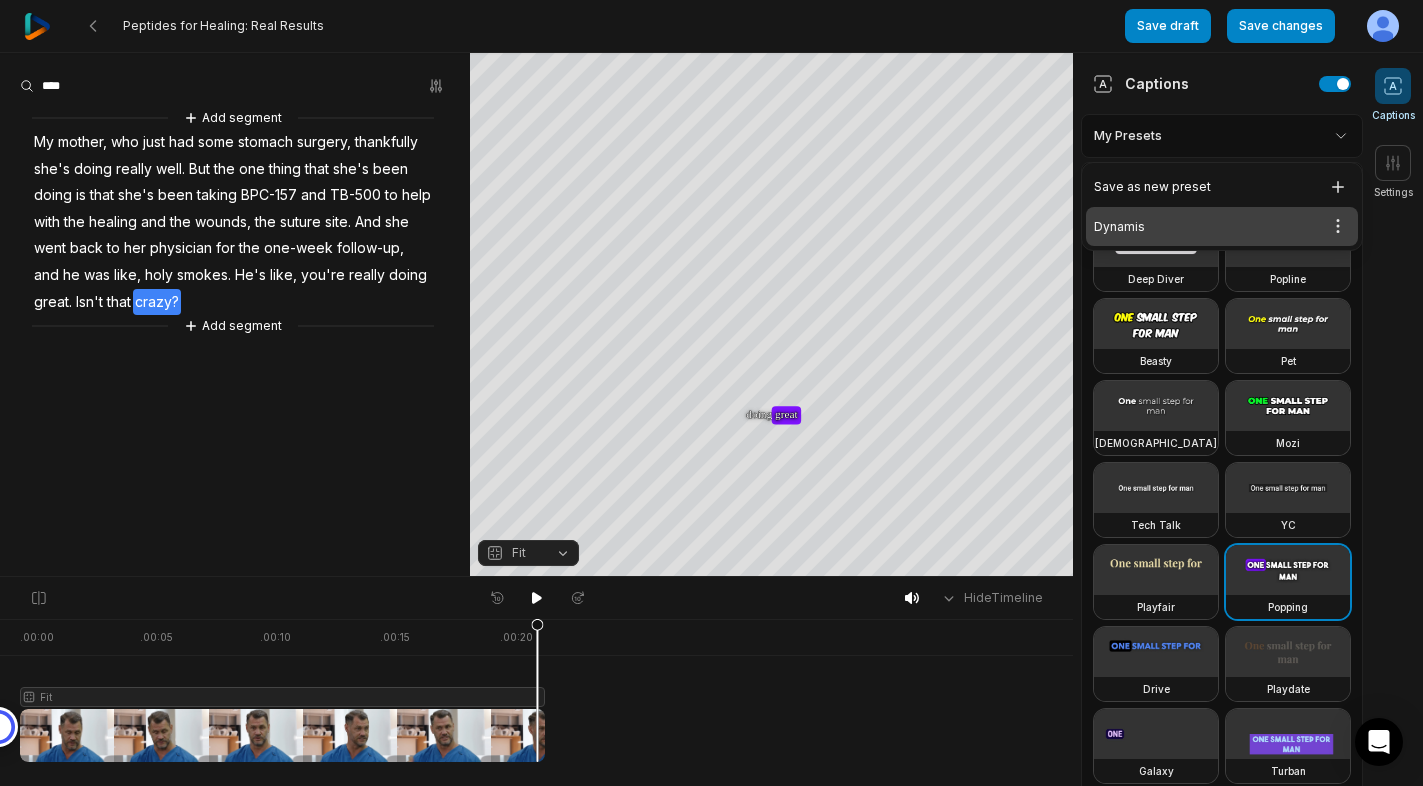 click on "Dynamis Open options" at bounding box center (1222, 226) 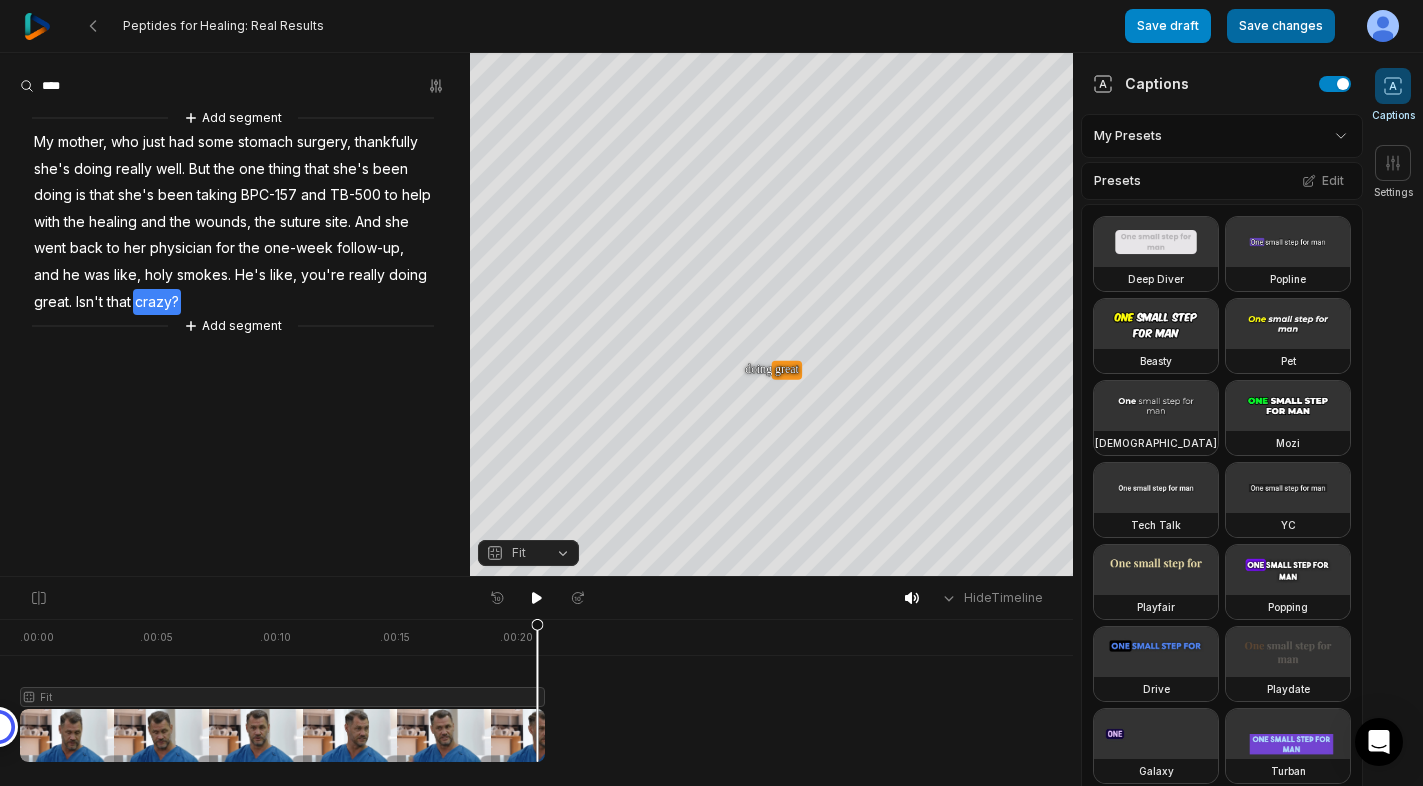 click on "Save changes" at bounding box center (1281, 26) 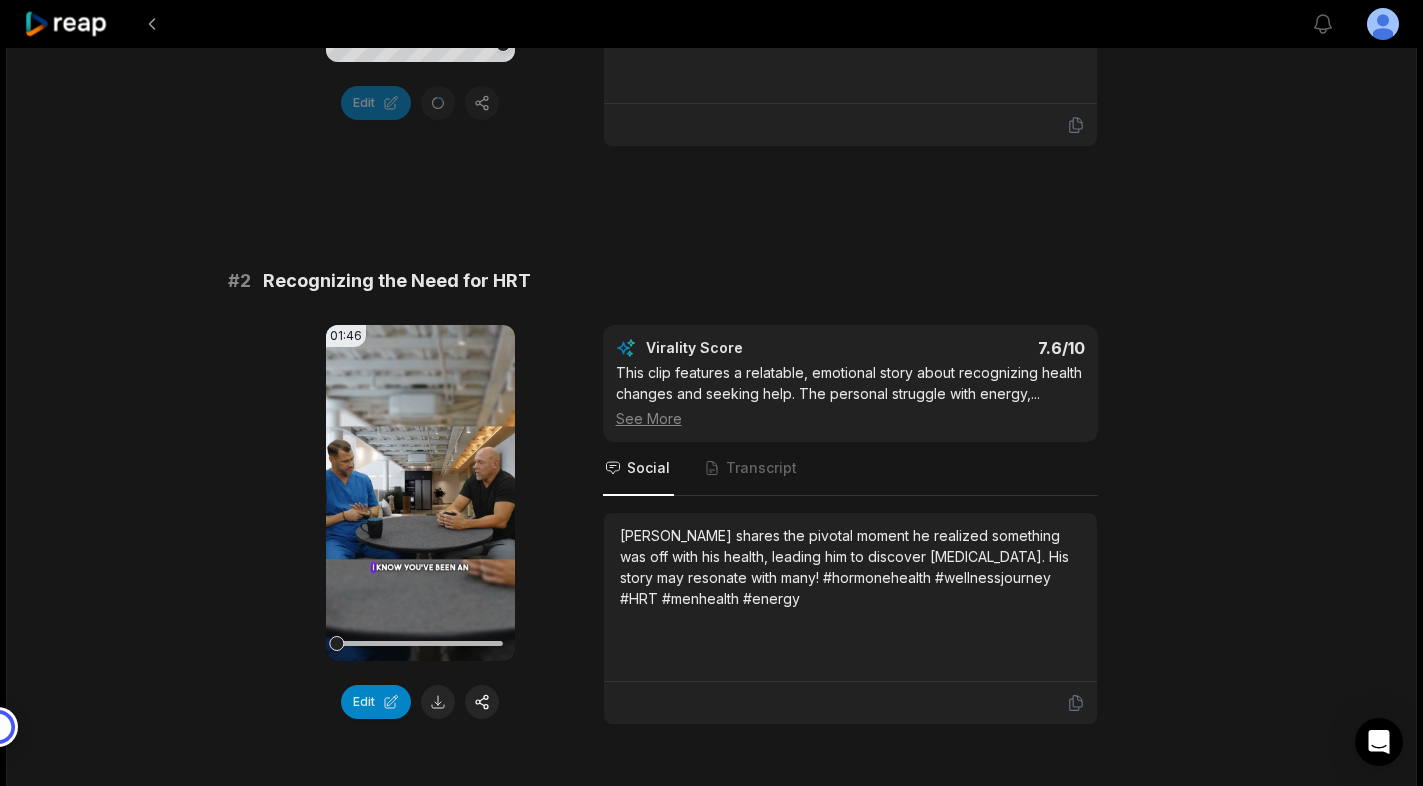 scroll, scrollTop: 666, scrollLeft: 0, axis: vertical 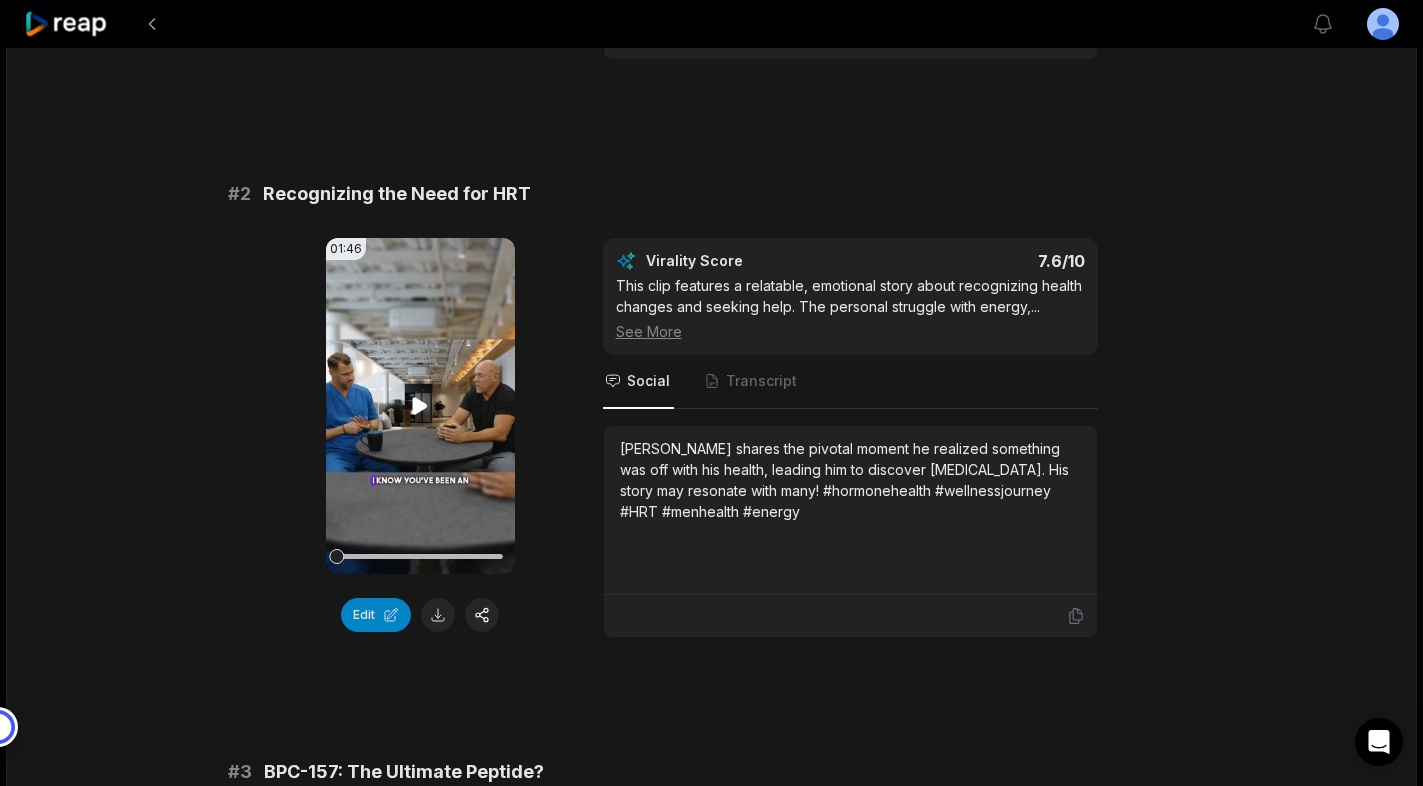 click 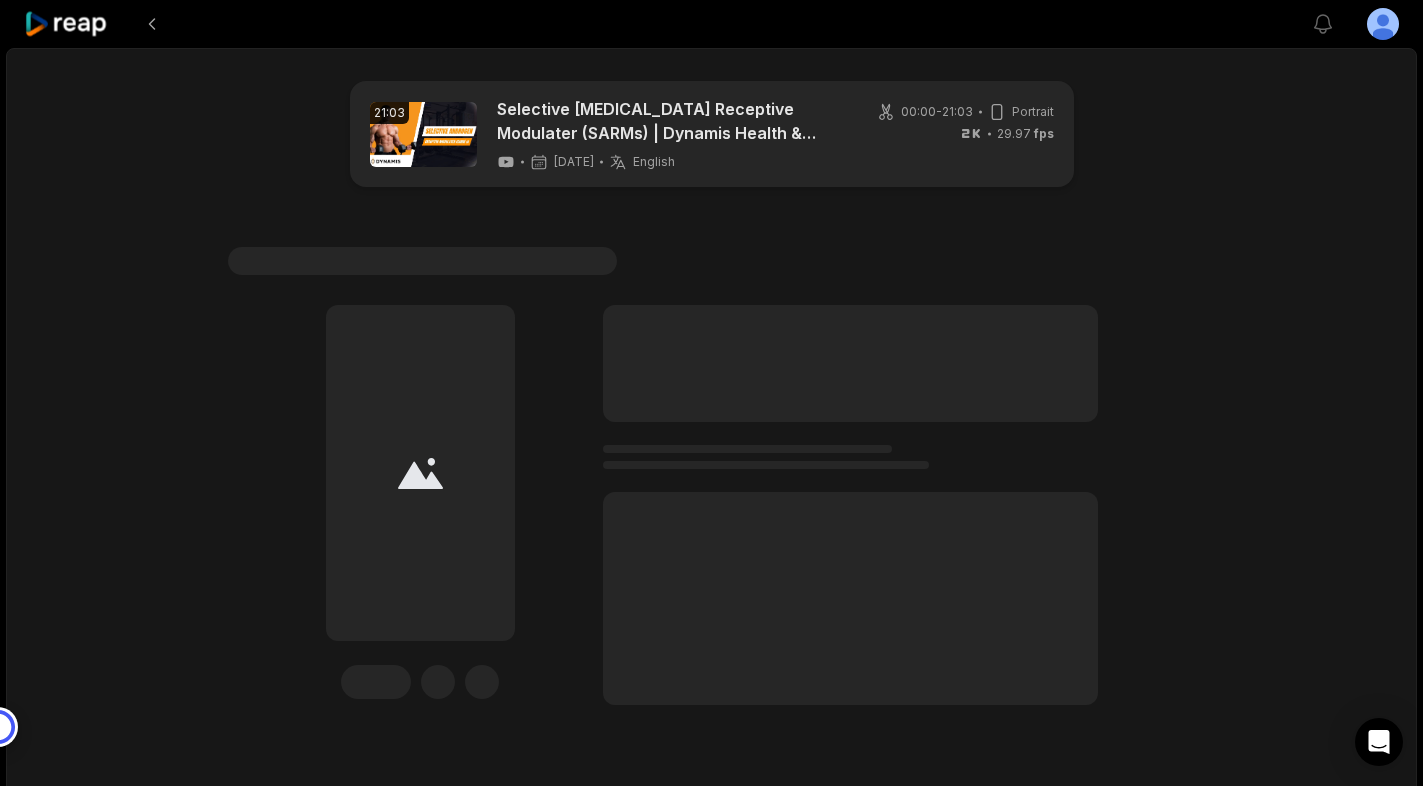 scroll, scrollTop: 0, scrollLeft: 0, axis: both 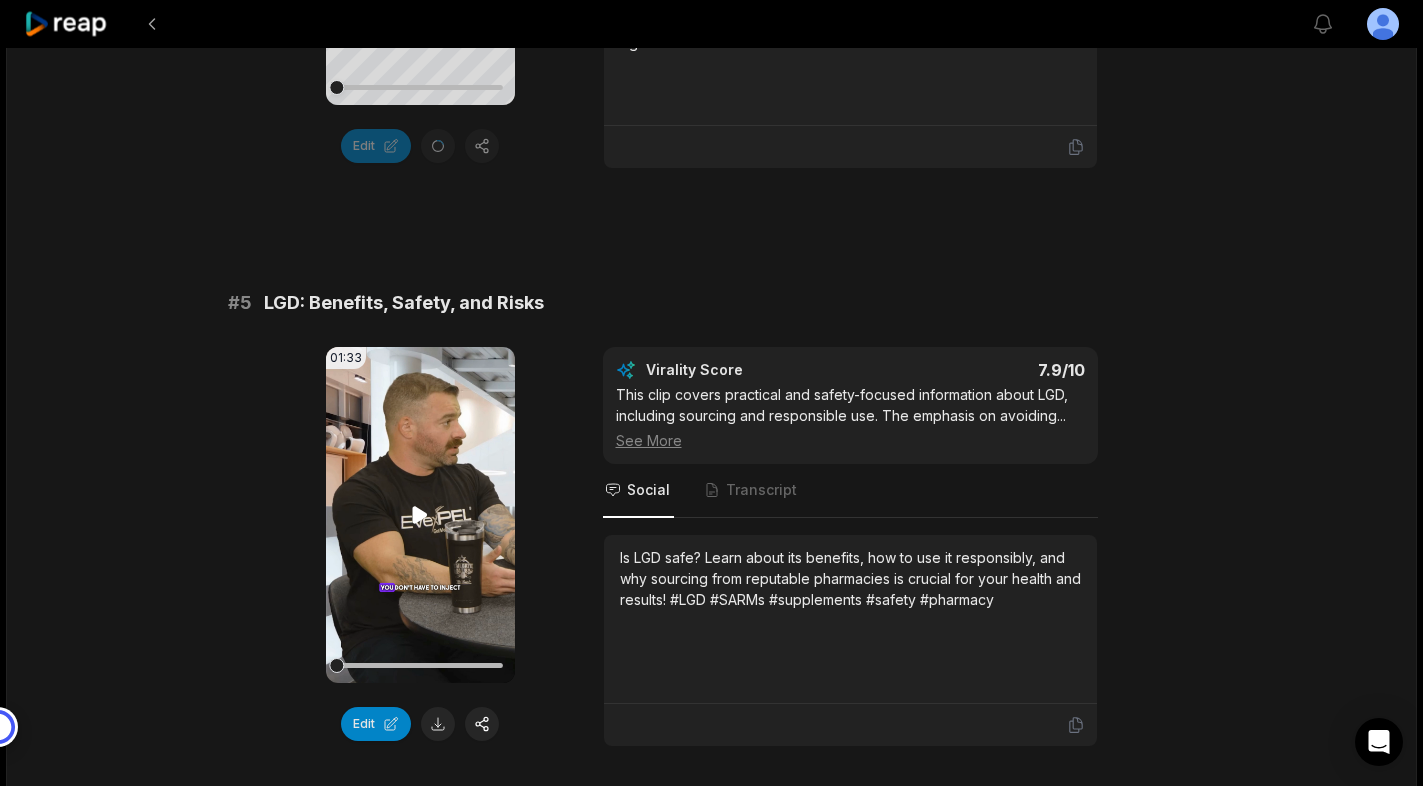 click 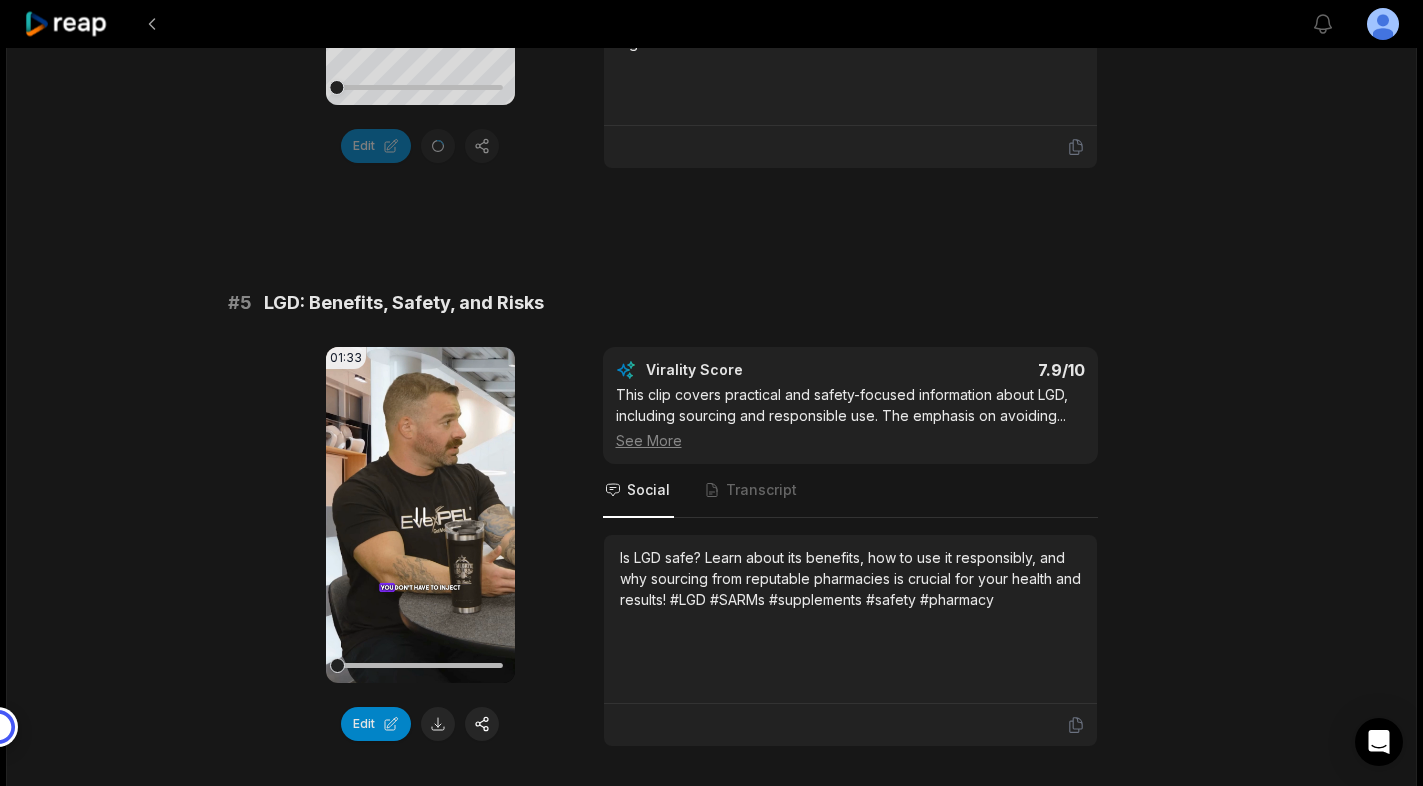click 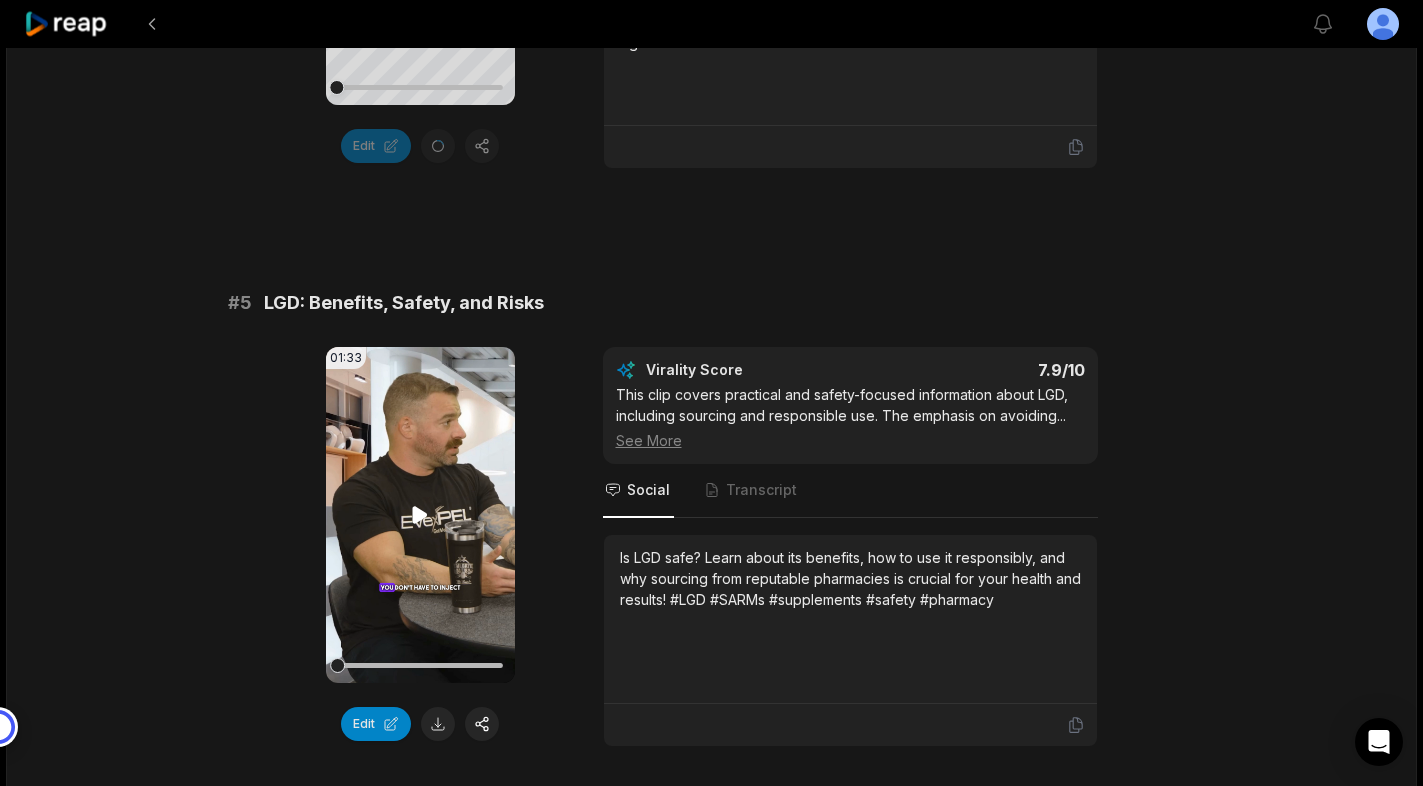 click 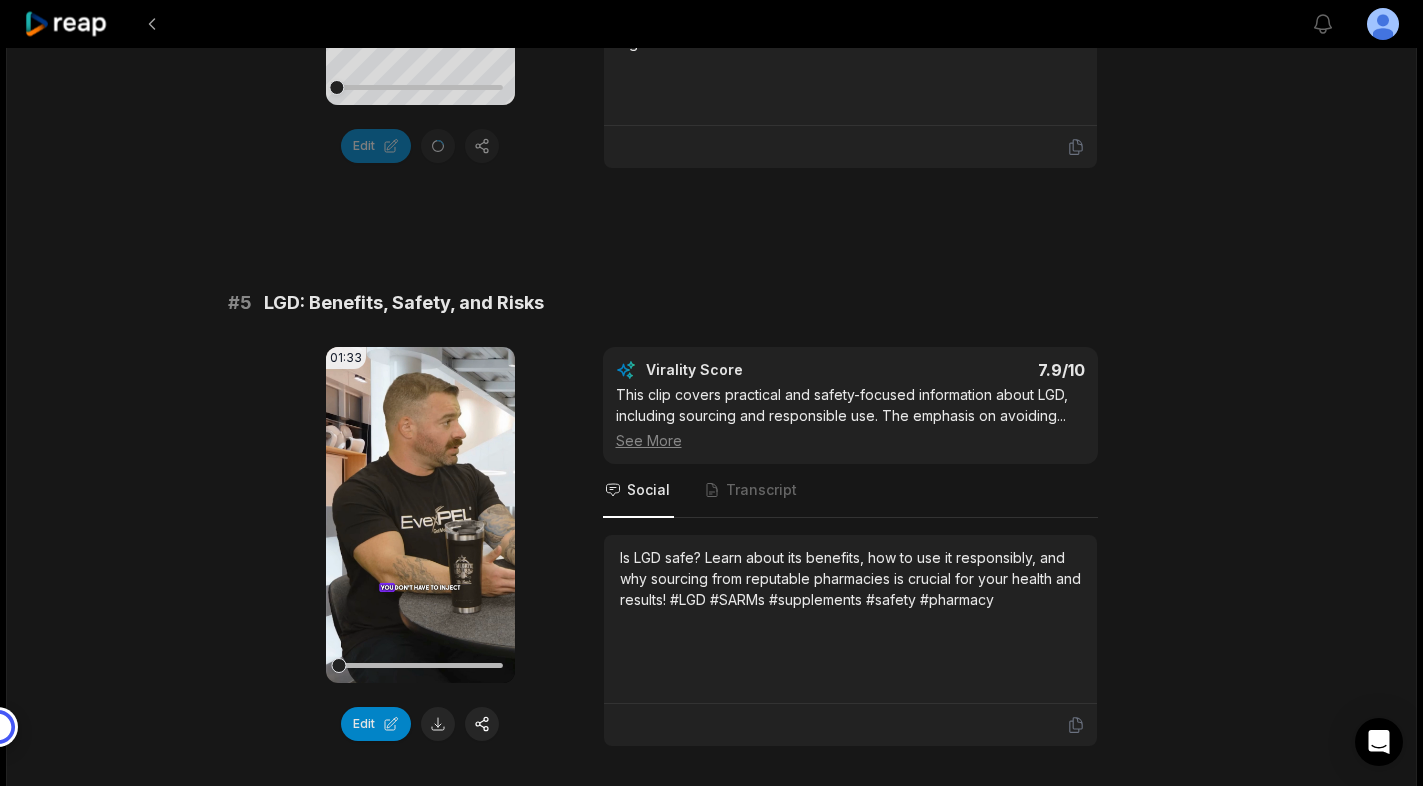drag, startPoint x: 339, startPoint y: 663, endPoint x: 313, endPoint y: 663, distance: 26 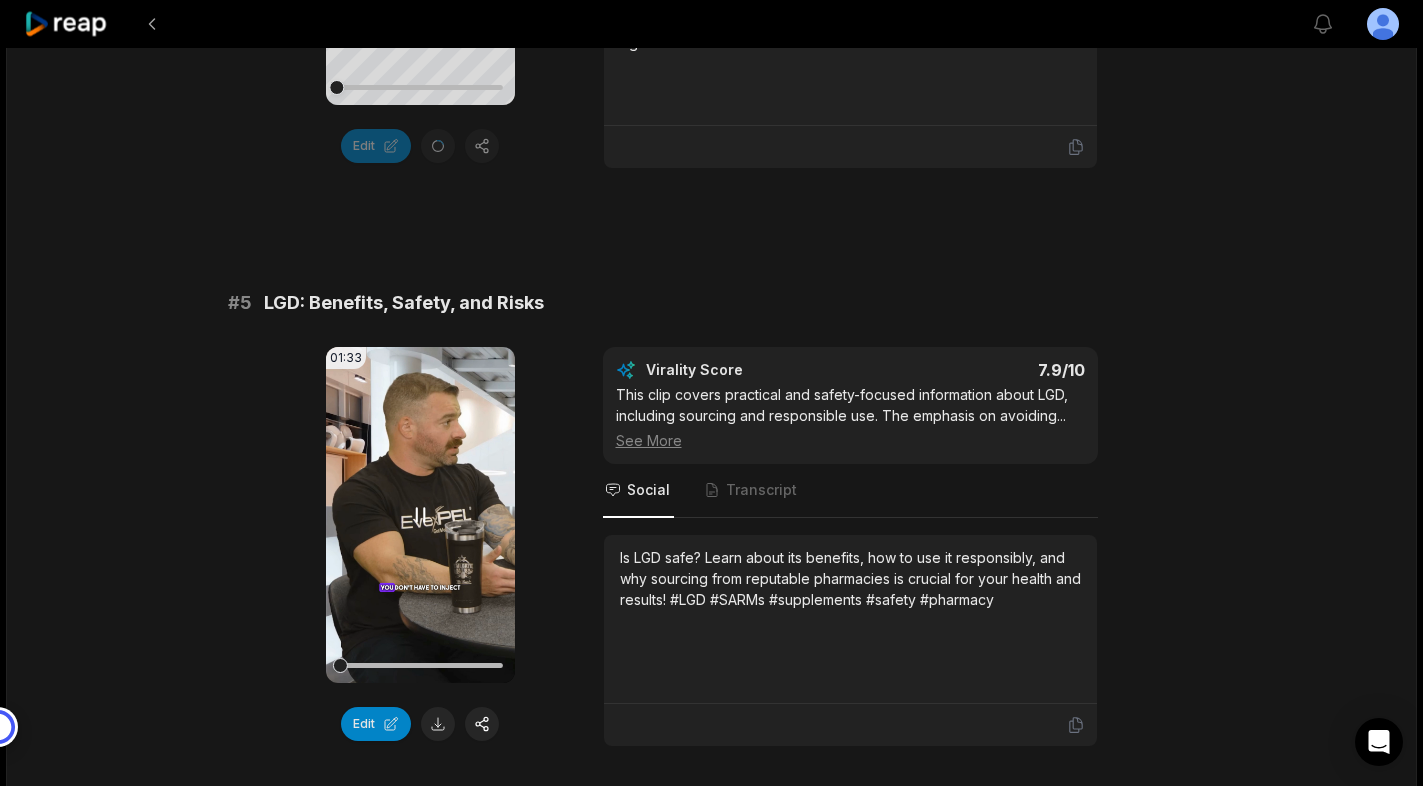 click 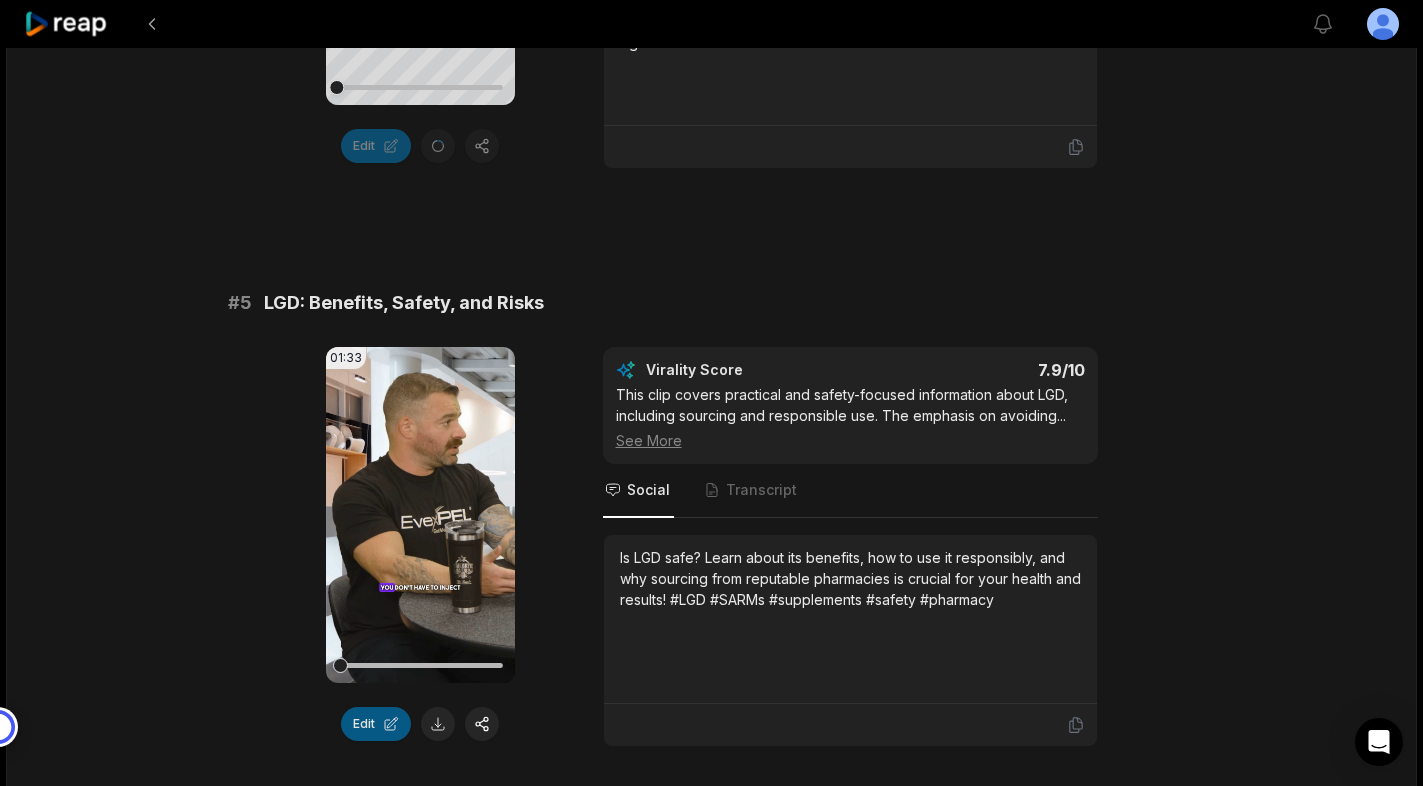 click on "Edit" at bounding box center [376, 724] 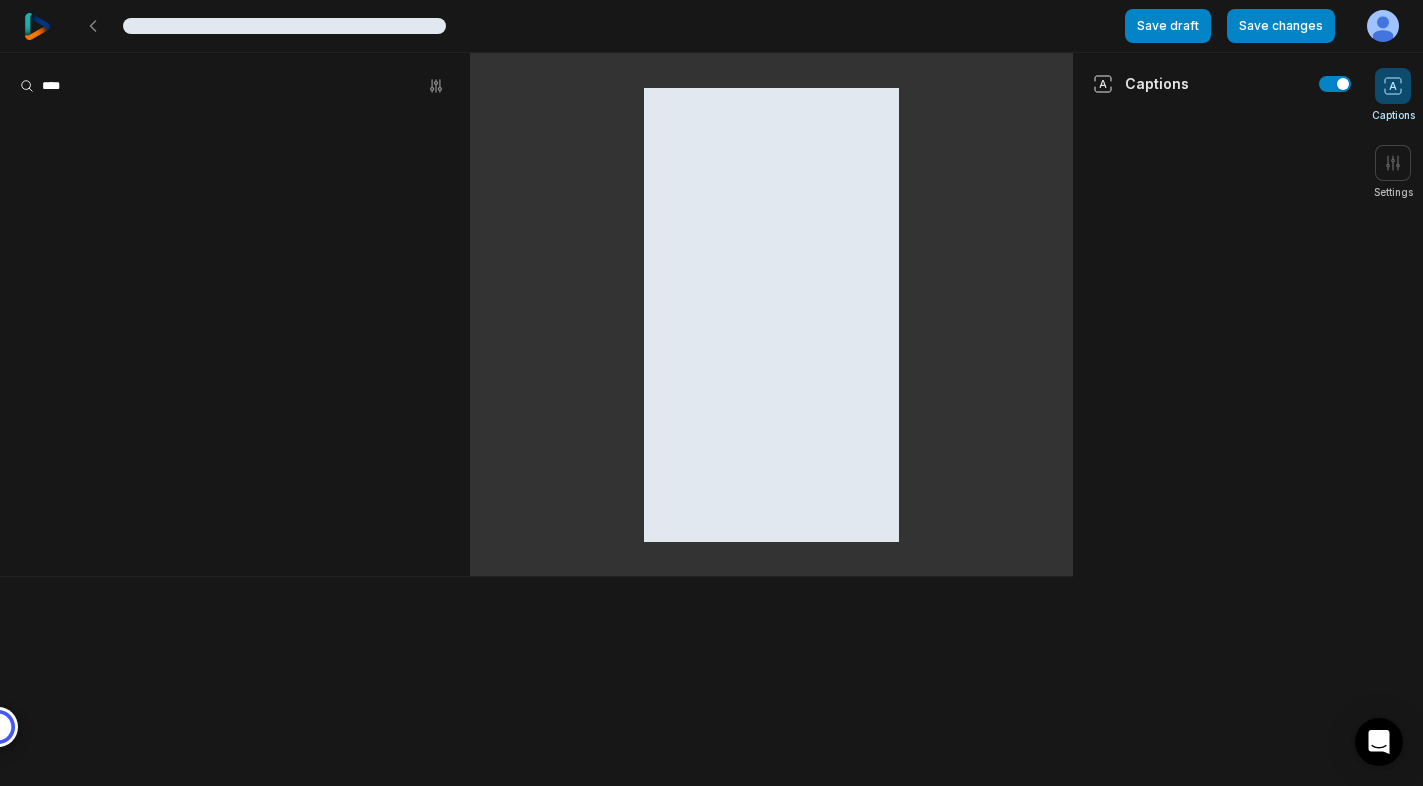 scroll, scrollTop: 0, scrollLeft: 0, axis: both 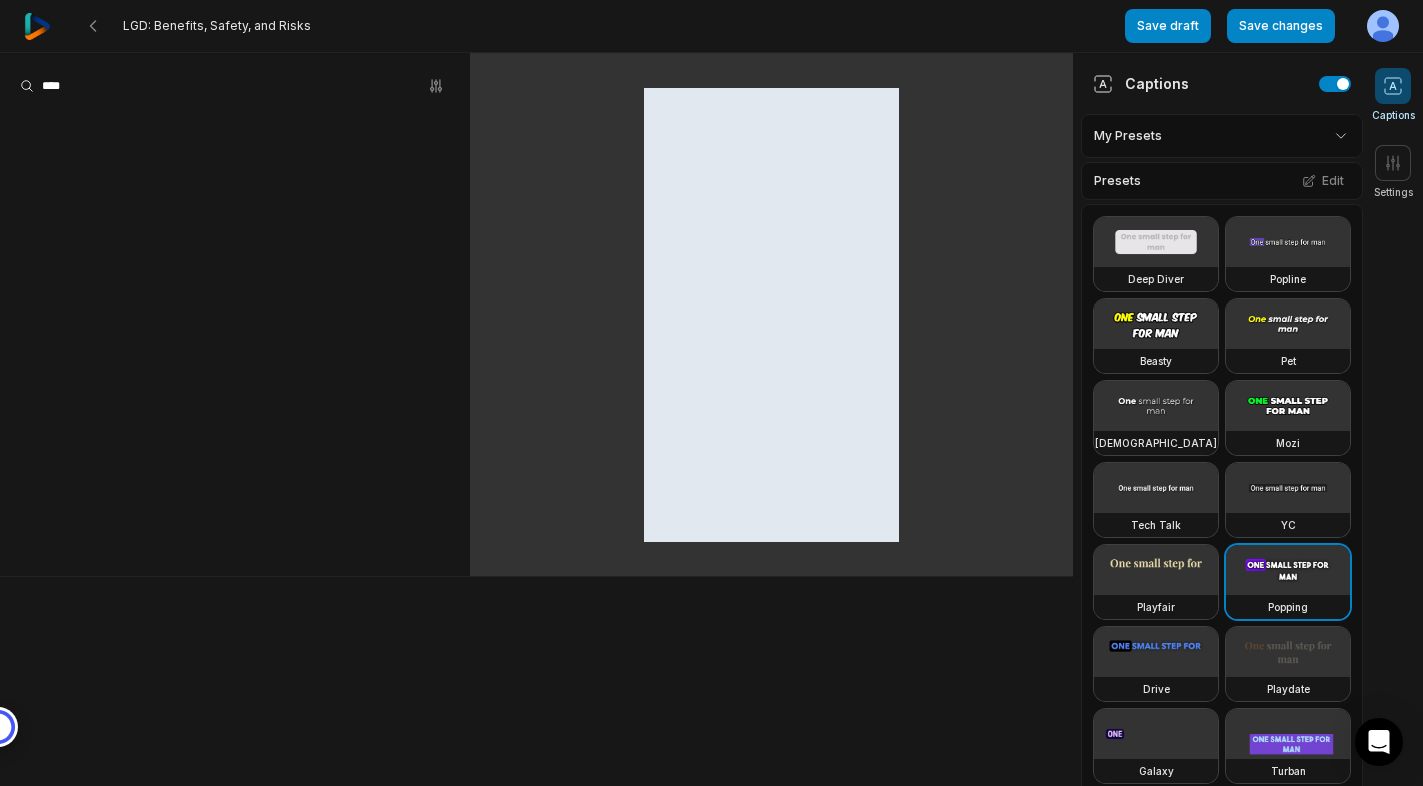 click on "LGD: Benefits, Safety, and Risks Save draft Save changes Open user menu Captions Settings Captions My Presets Presets Edit Deep Diver Popline Beasty Pet Zen Mozi Tech Talk [PERSON_NAME] Popping Drive Playdate Galaxy Turban Flipper Spell Youshaei Pod P Noah Phantom Settings Orientation Portrait (9:16) Resolution 1440" at bounding box center (711, 393) 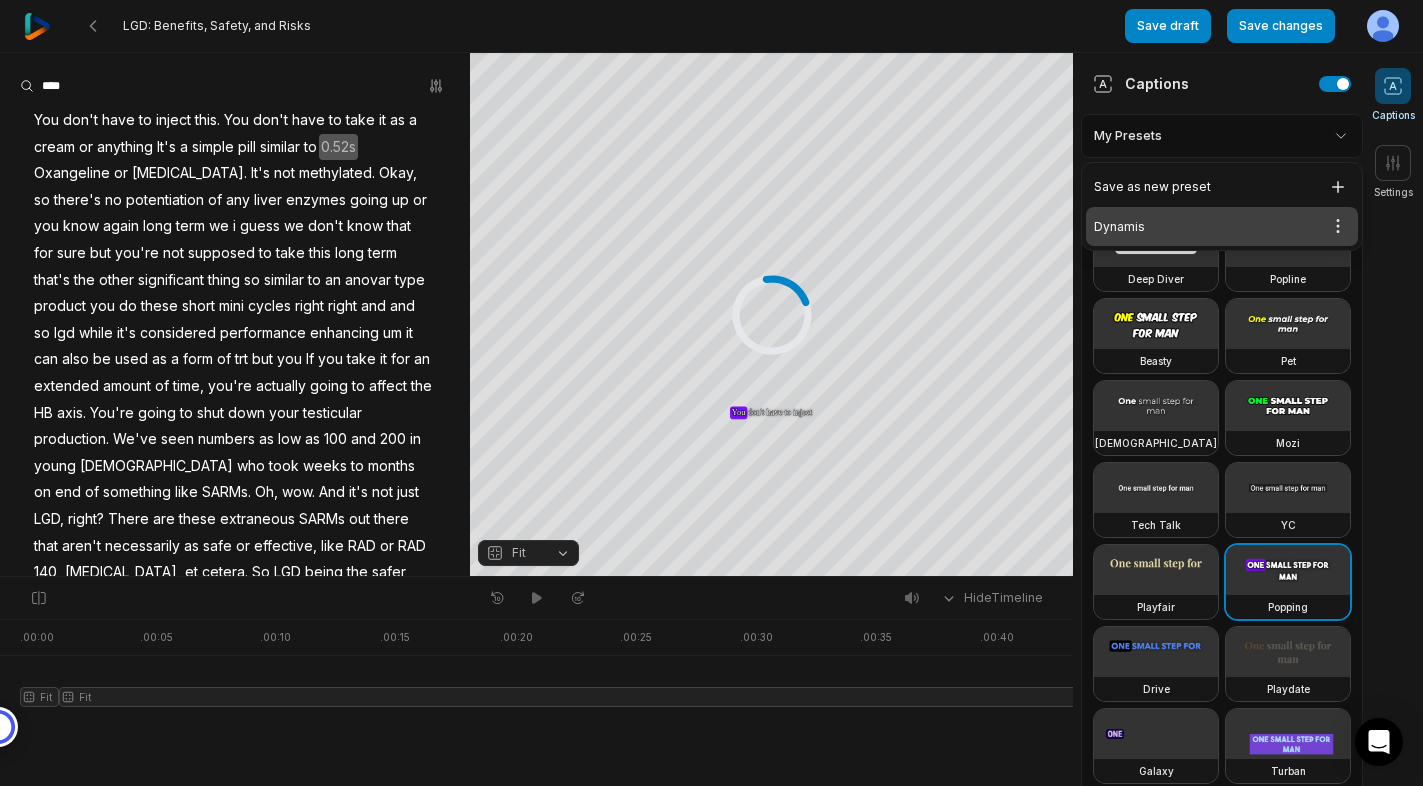 click on "Dynamis Open options" at bounding box center (1222, 226) 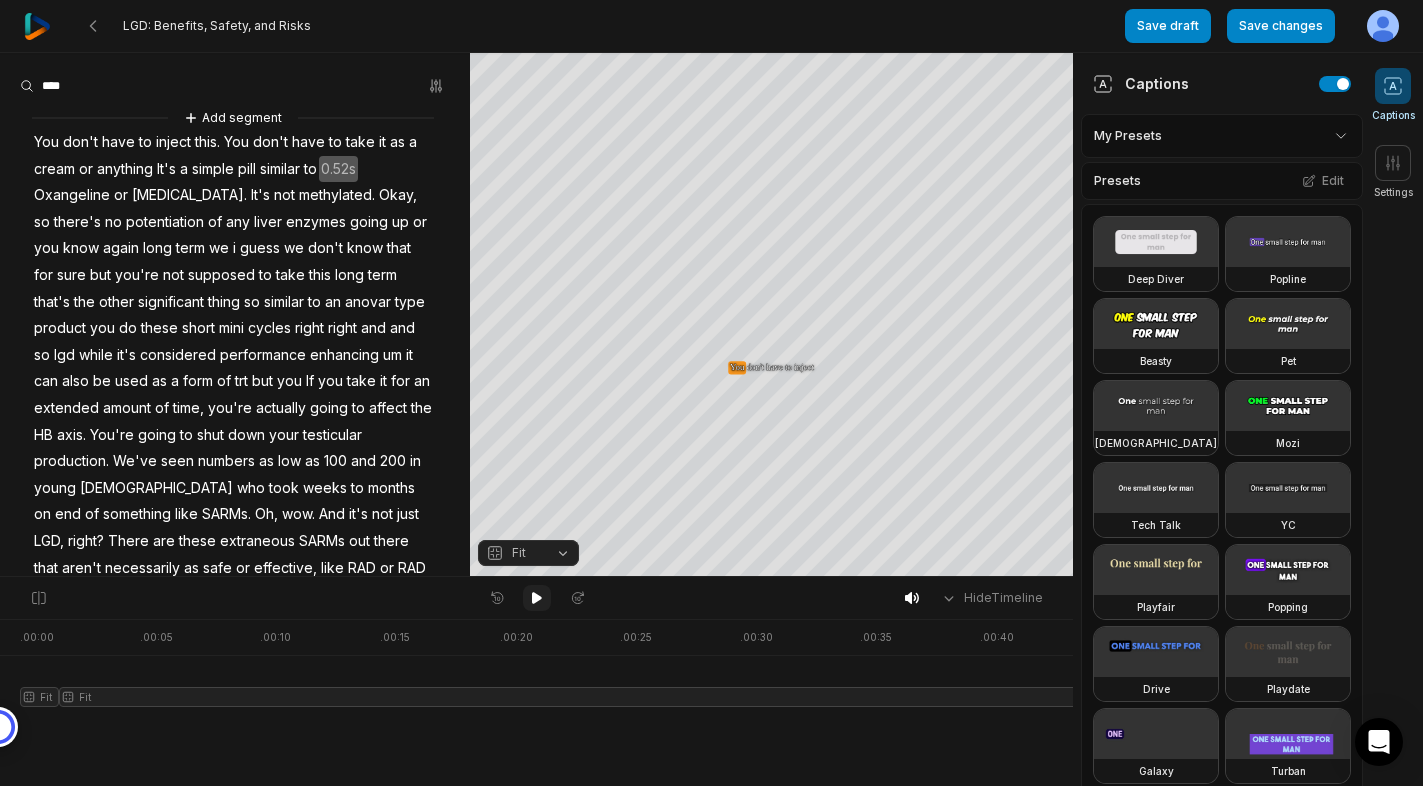 click 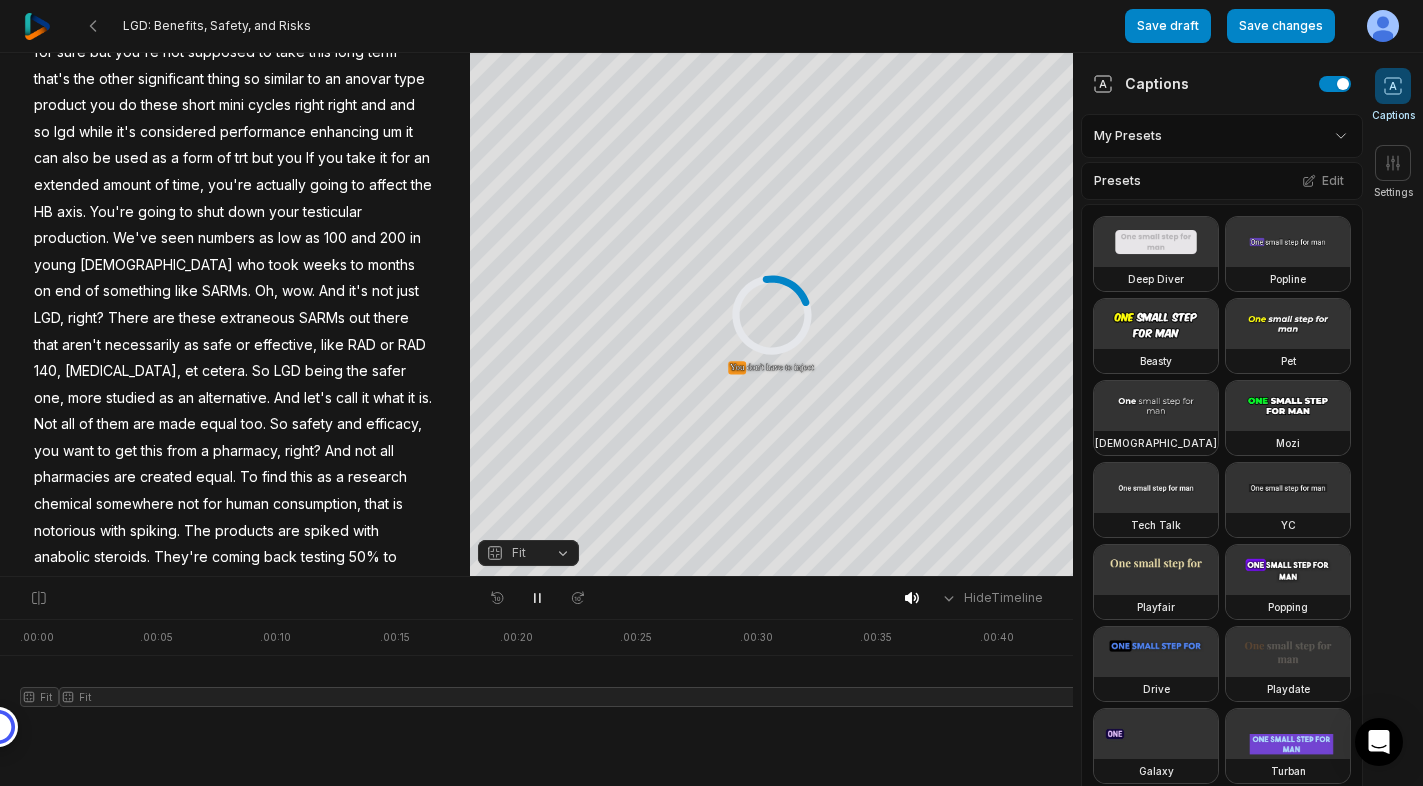 scroll, scrollTop: 284, scrollLeft: 0, axis: vertical 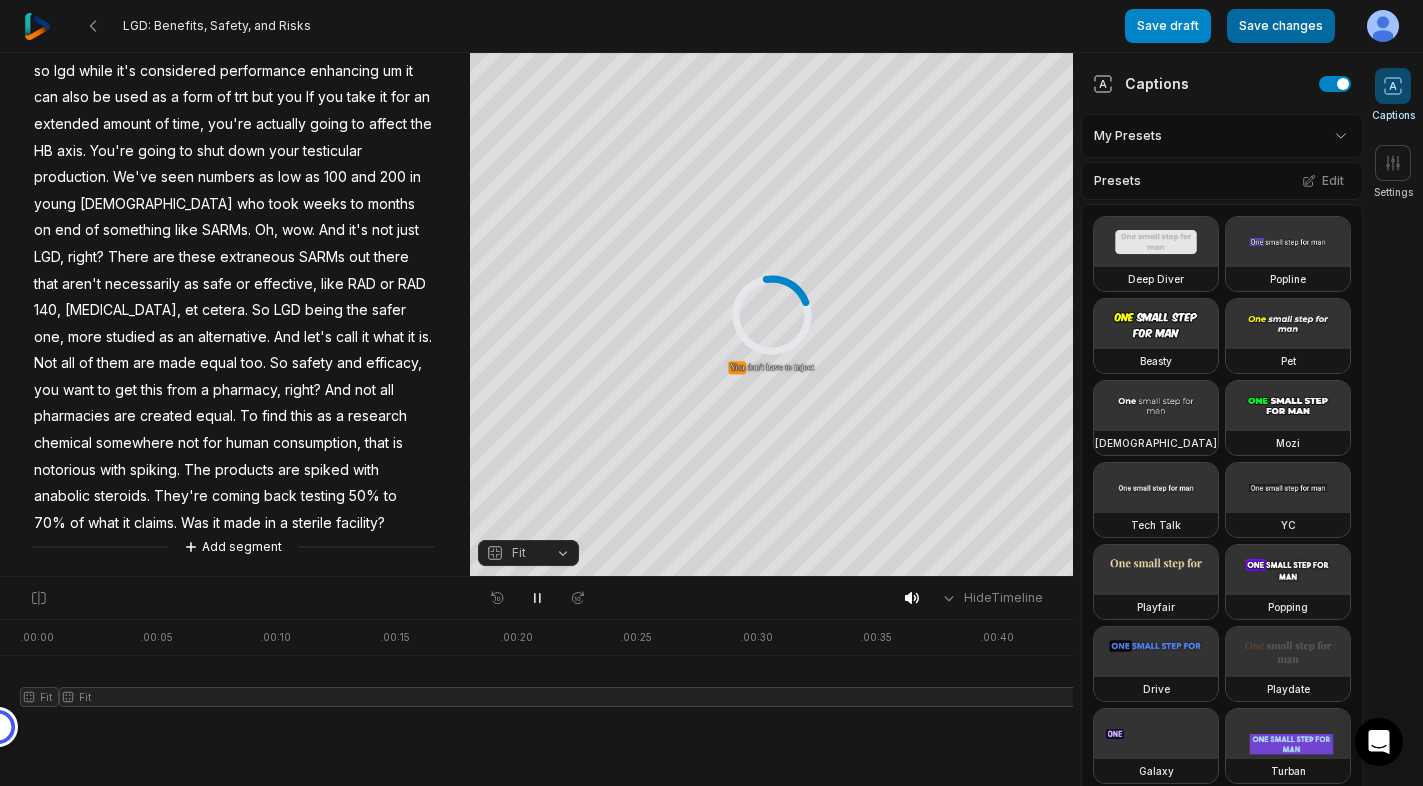 click on "Save changes" at bounding box center [1281, 26] 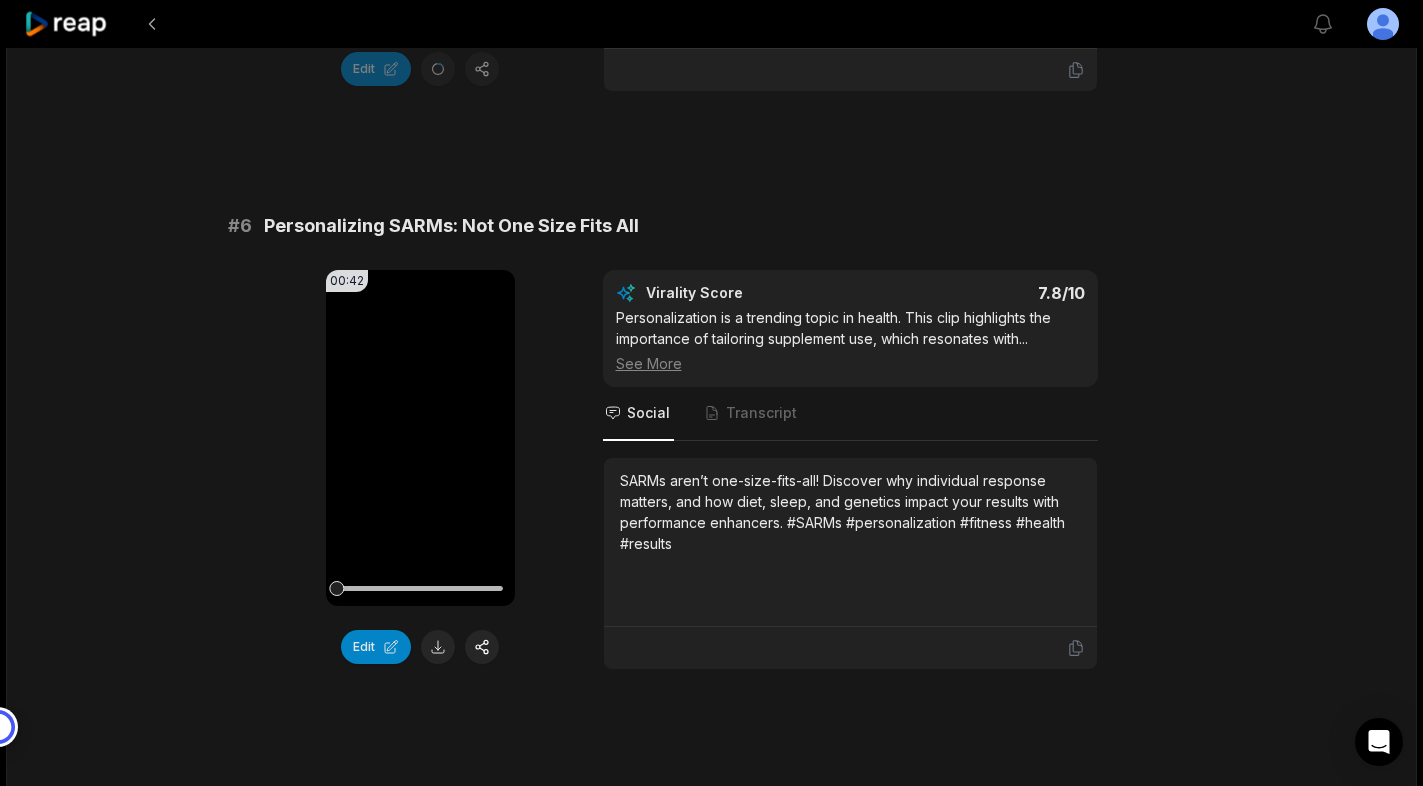 scroll, scrollTop: 1819, scrollLeft: 0, axis: vertical 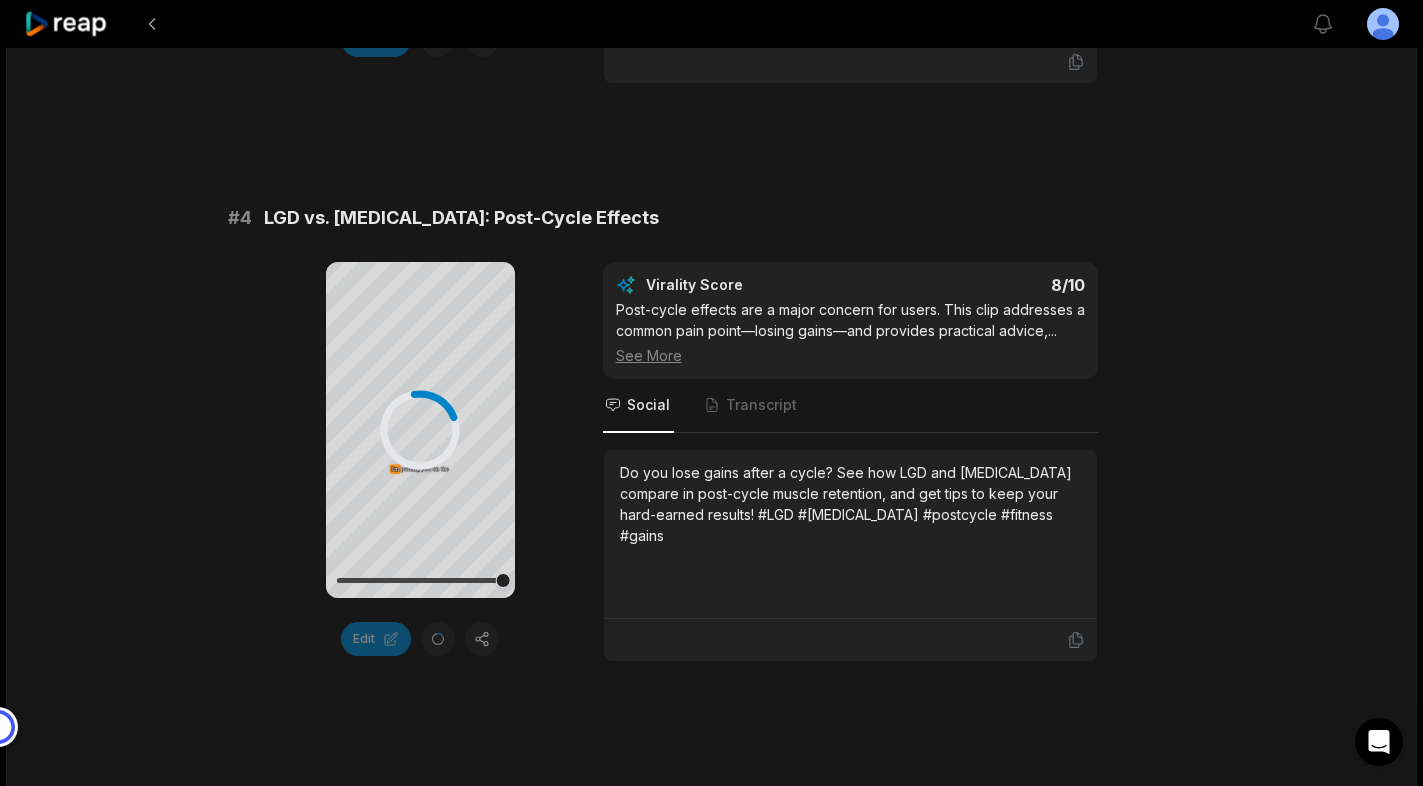 click 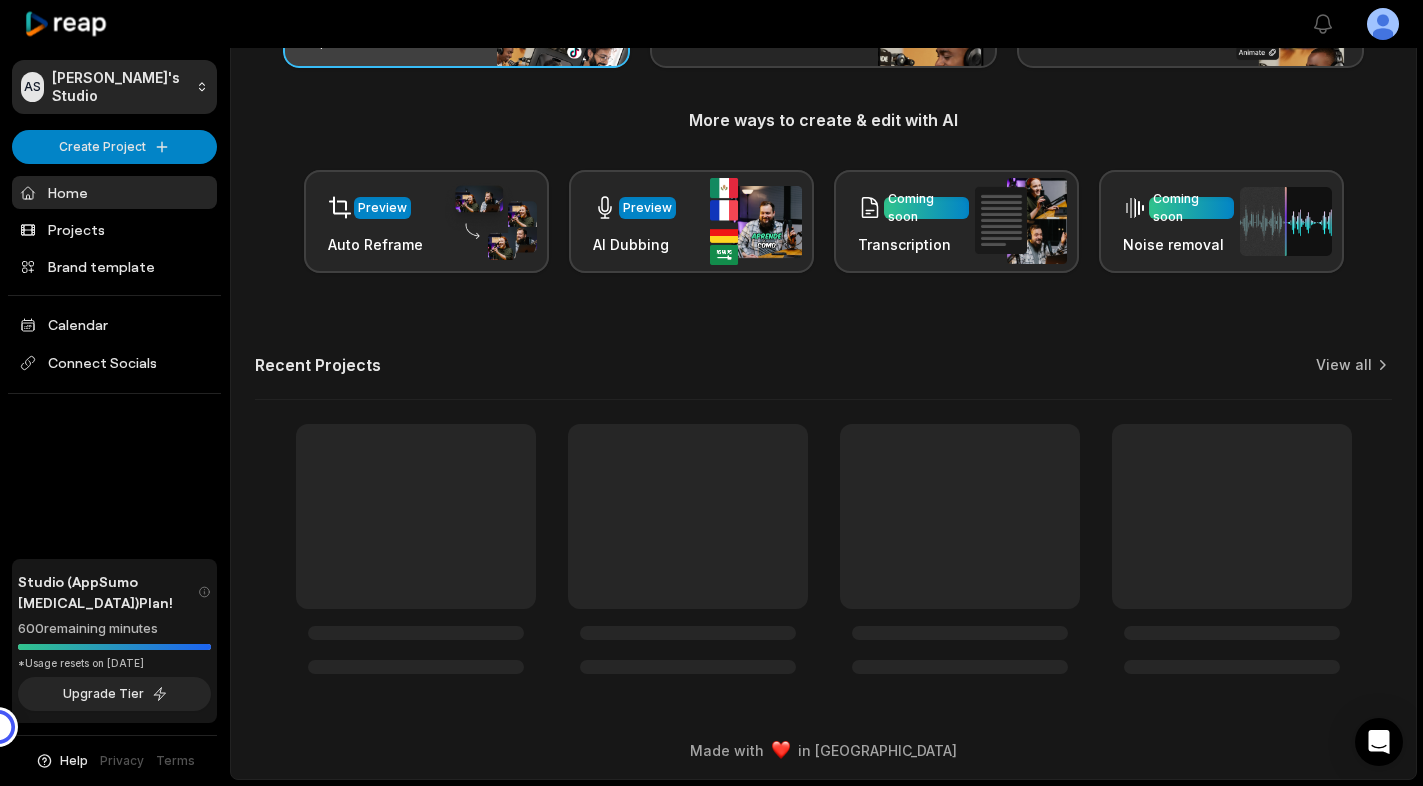 scroll, scrollTop: 0, scrollLeft: 0, axis: both 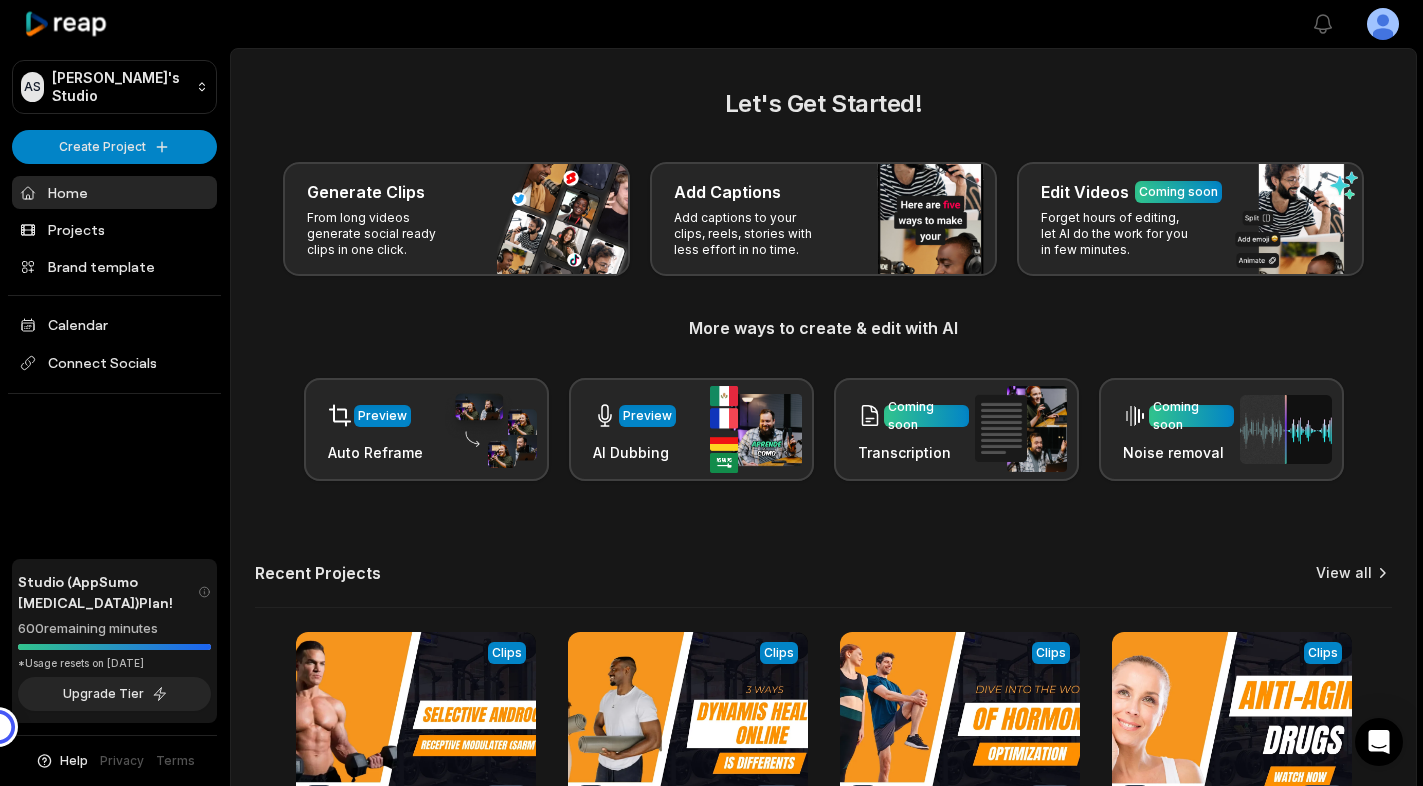 click on "View all" at bounding box center [1344, 573] 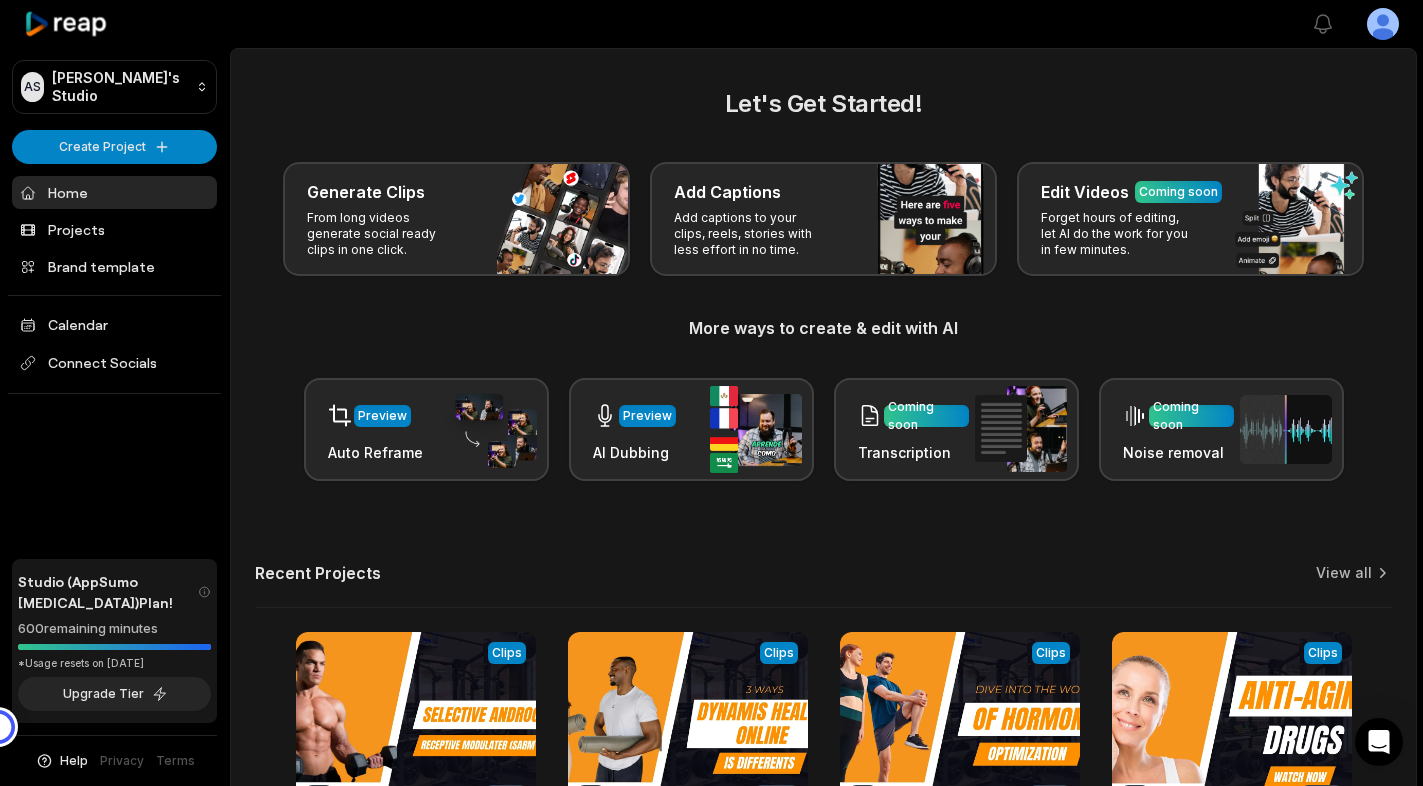 click on "Let's Get Started! Generate Clips From long videos generate social ready clips in one click. Add Captions Add captions to your clips, reels, stories with less effort in no time. Edit Videos Coming soon Forget hours of editing, let AI do the work for you in few minutes. More ways to create & edit with AI Preview Auto Reframe Preview AI Dubbing Coming soon Transcription Coming soon Noise removal Recent Projects View all View Clips Clips 21:02 Selective [MEDICAL_DATA] Receptive Modulater (SARMs) | Dynamis Health & Wellness Show - Episode 11 Open options [DATE] View Clips Clips 38:52 3 Ways Dynamis Online Is Differents | Dynamis Health and Wellness Show 16 Open options [DATE] View Clips Clips 23:10 Dive into the World of Hormone Optimization  | Dynamis Online | Episode 30 Open options [DATE] View Clips Clips 21:55 Anti-Aging Drugs | Episode 38 | Dynamis Online Open options [DATE]" at bounding box center (823, 490) 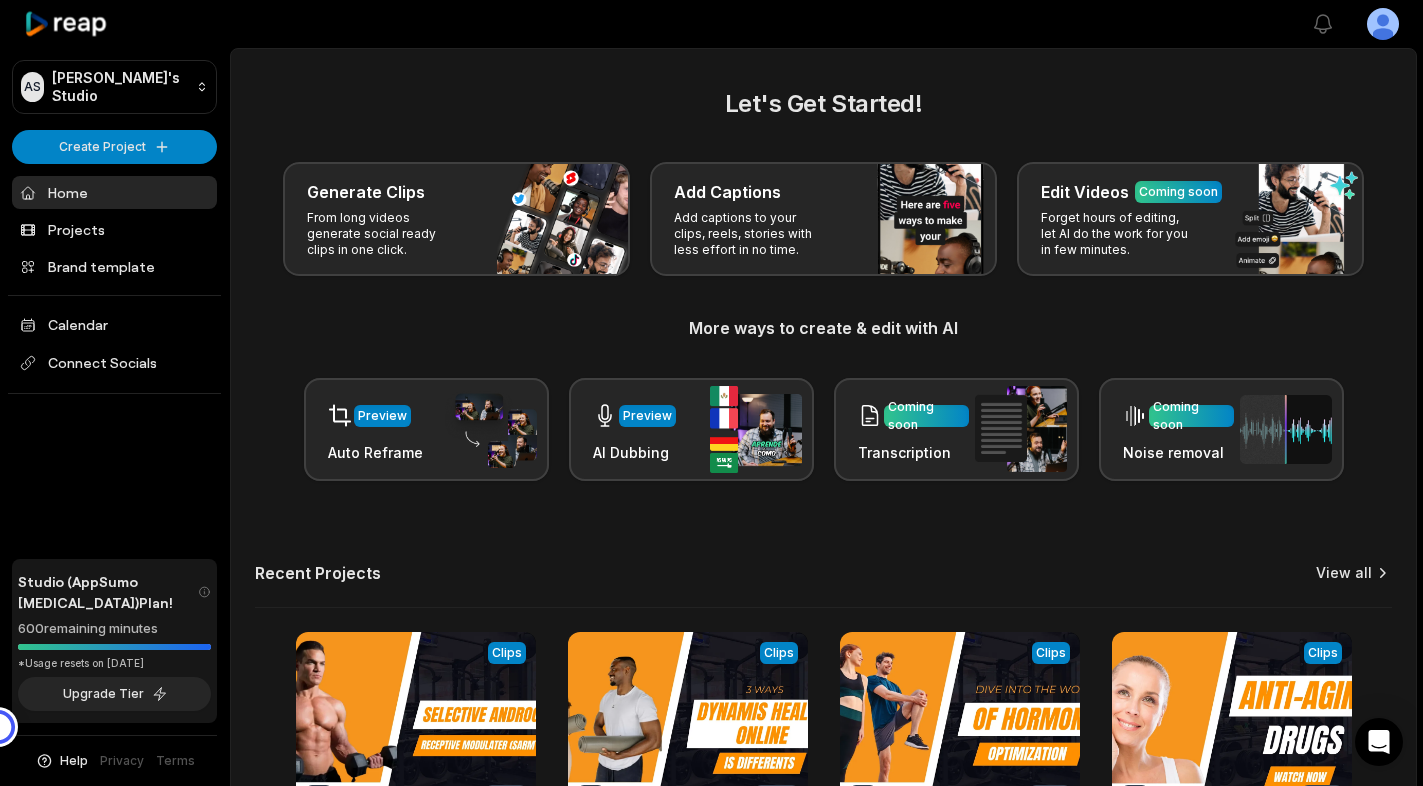 click on "View all" at bounding box center (1344, 573) 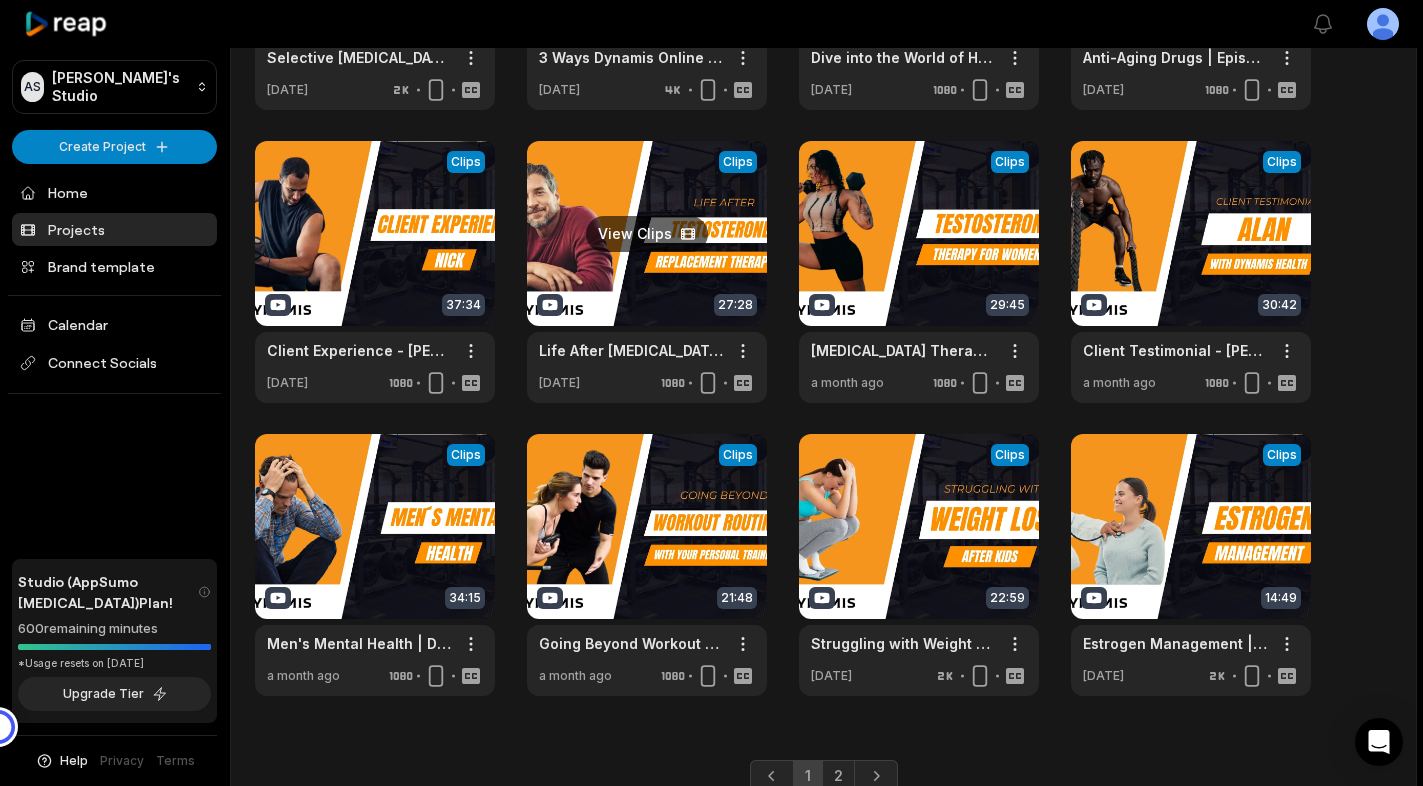 scroll, scrollTop: 379, scrollLeft: 0, axis: vertical 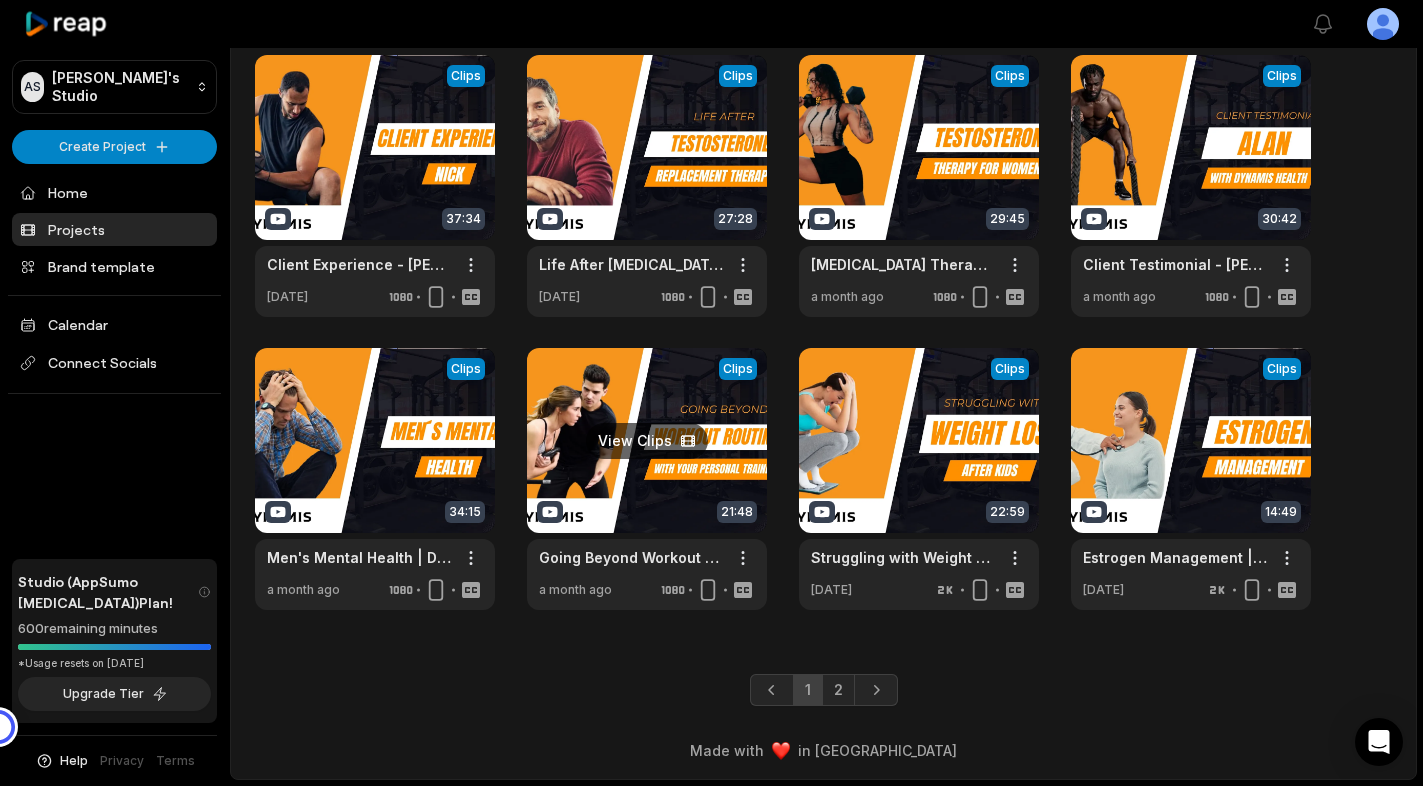 click at bounding box center [647, 479] 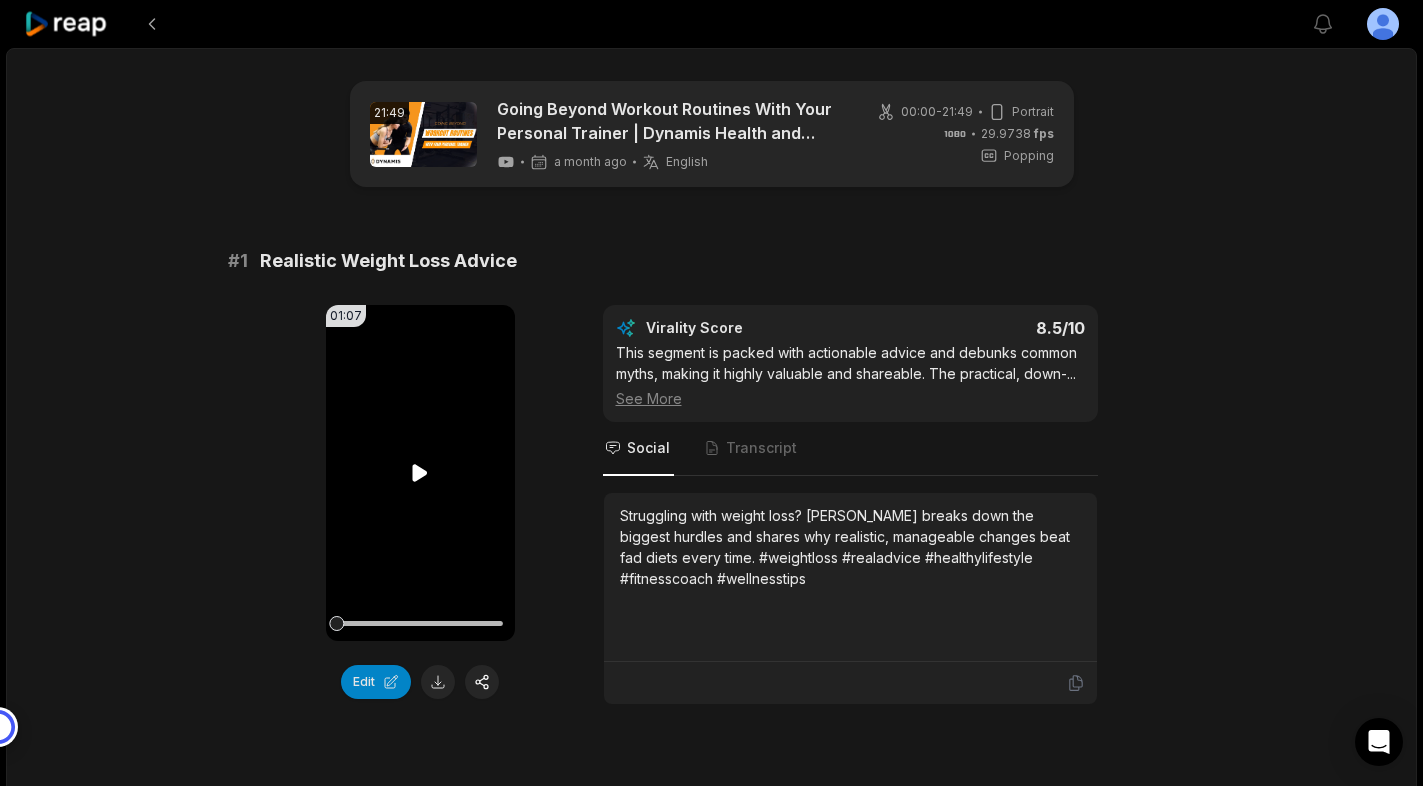 click 